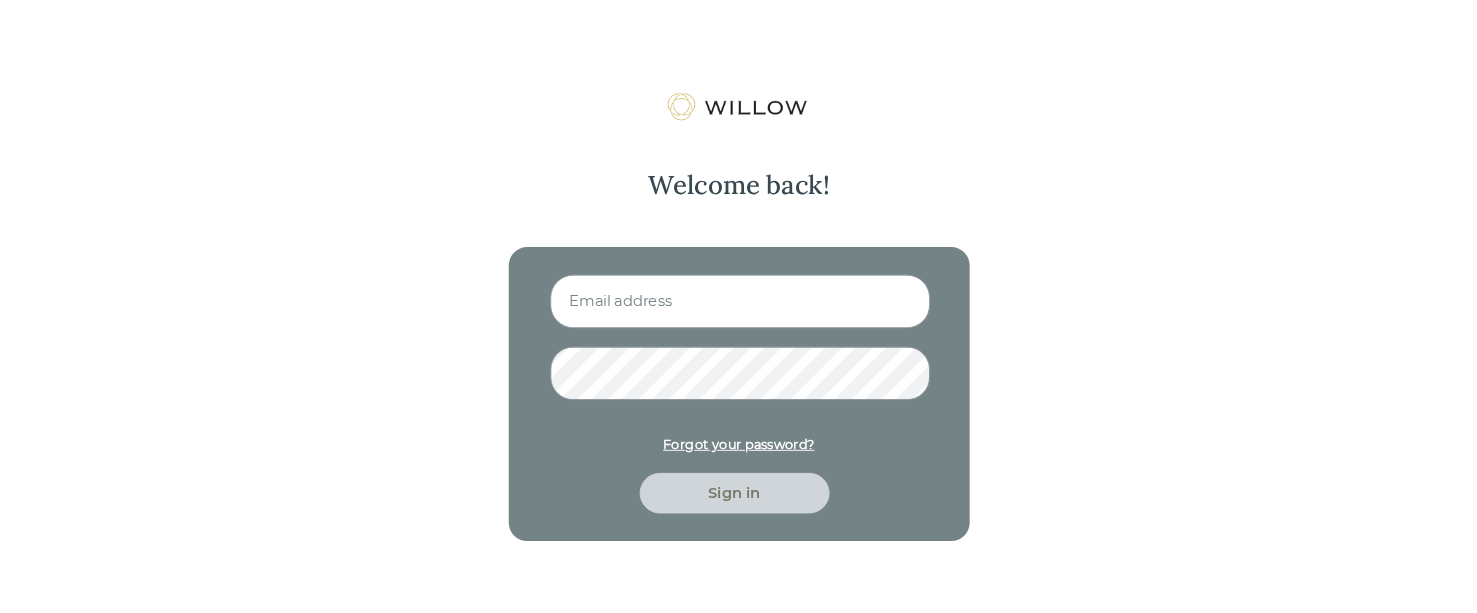 scroll, scrollTop: 0, scrollLeft: 0, axis: both 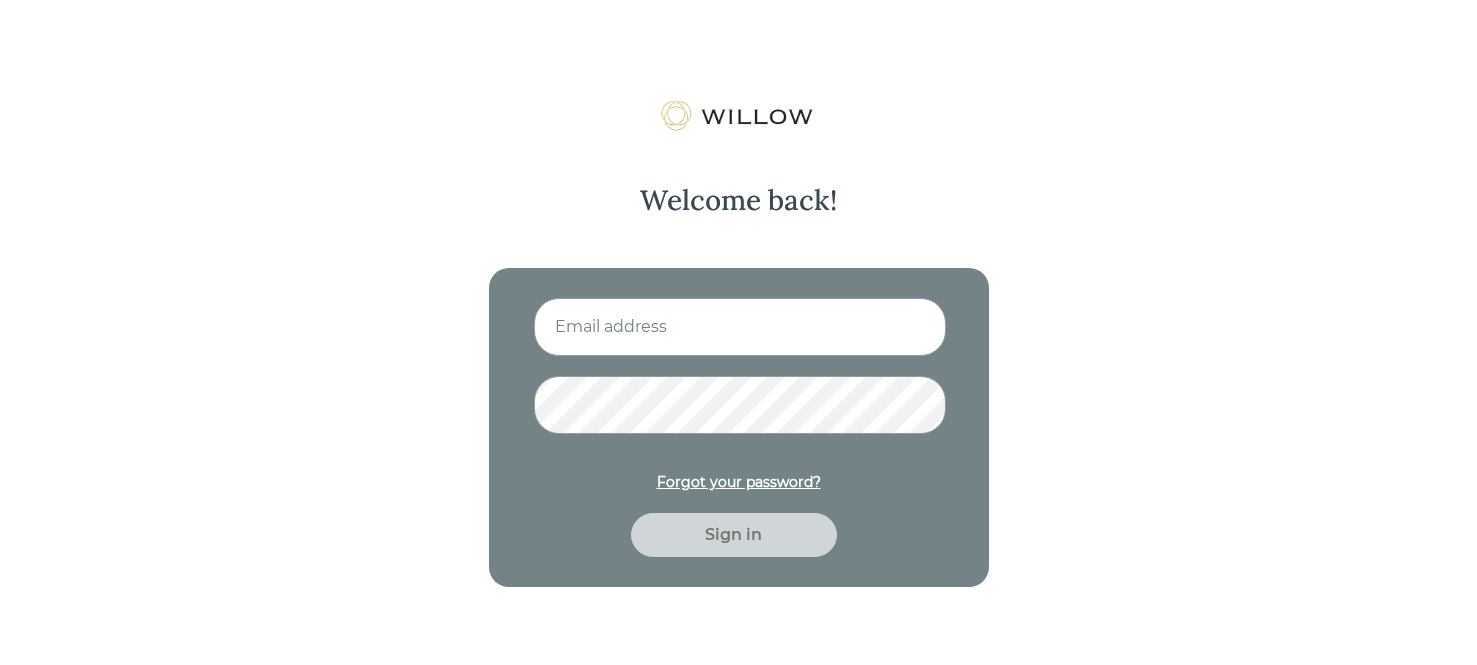 click at bounding box center [740, 327] 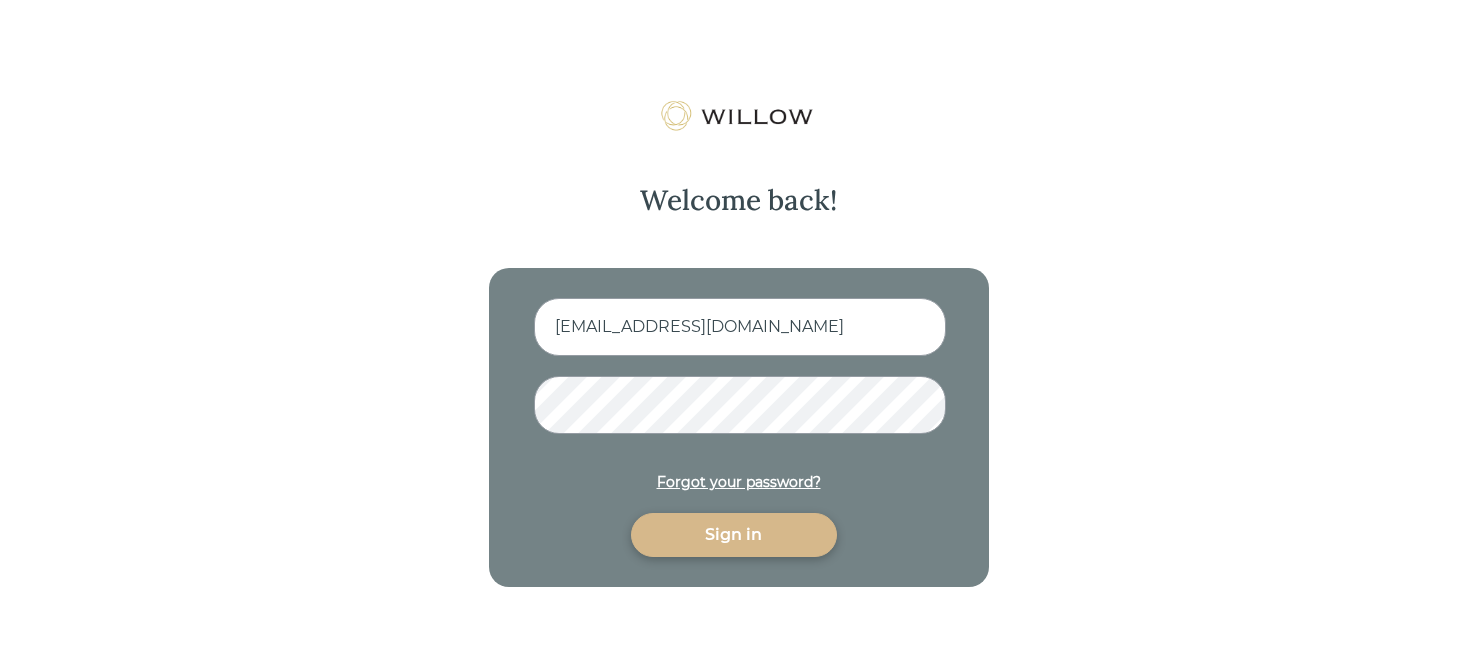 click on "Sign in" at bounding box center (734, 535) 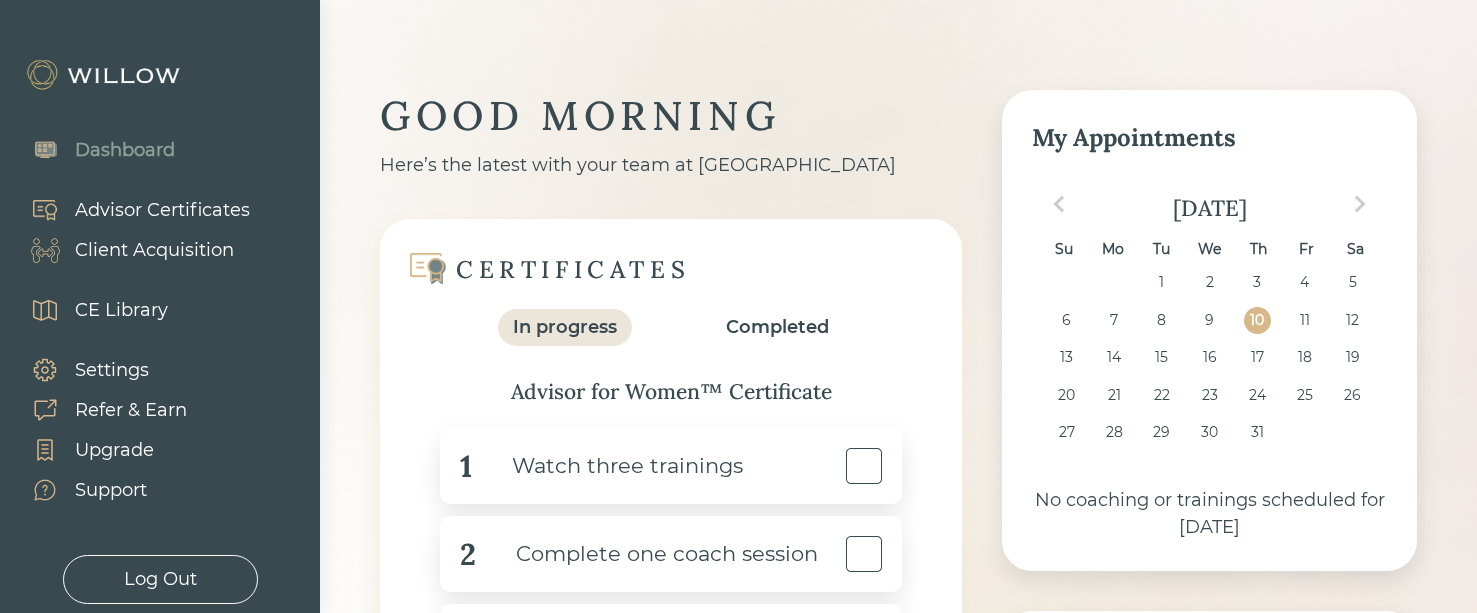 click on "Advisor Certificates" at bounding box center [162, 210] 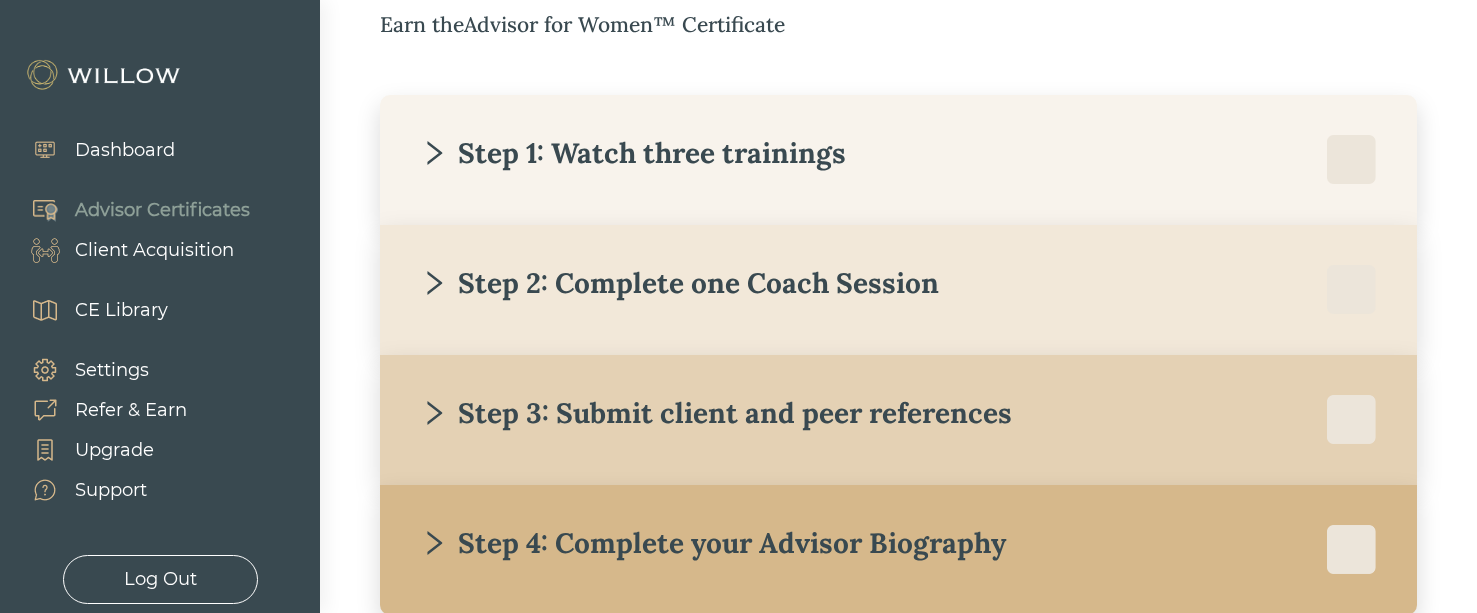 scroll, scrollTop: 360, scrollLeft: 0, axis: vertical 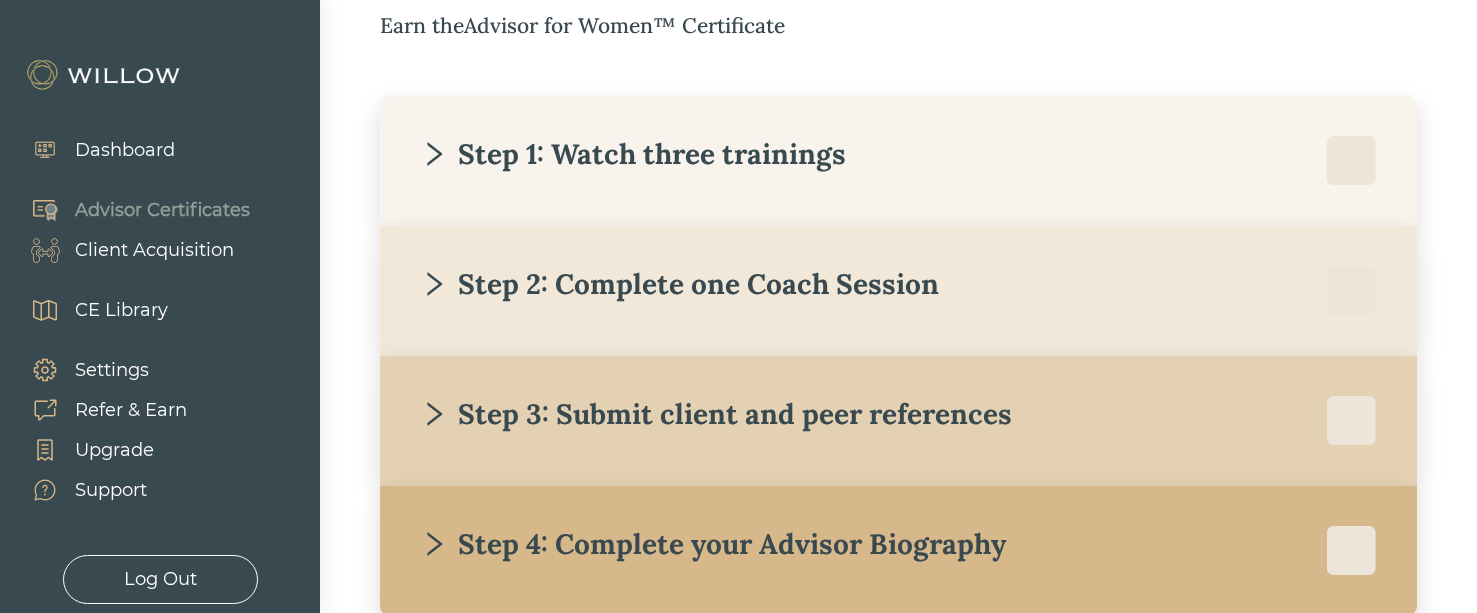 click on "Step 1: Watch three trainings" at bounding box center [633, 154] 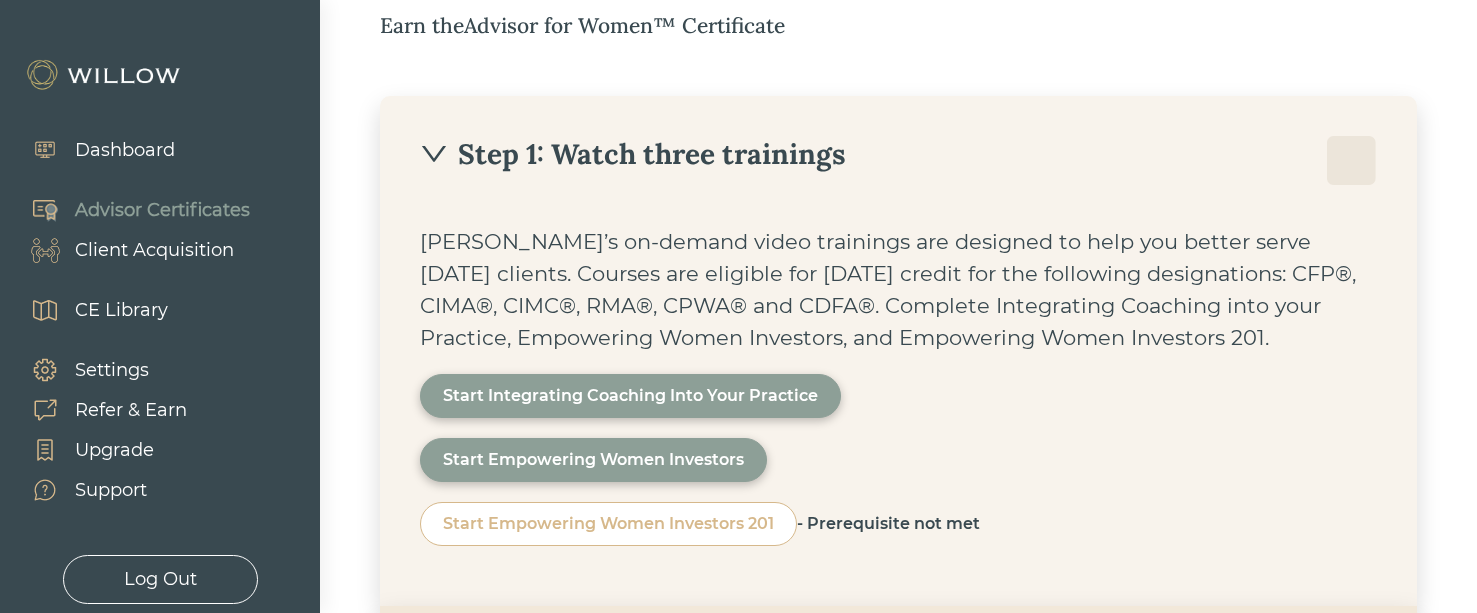 click on "Step 1: Watch three trainings" at bounding box center (898, 161) 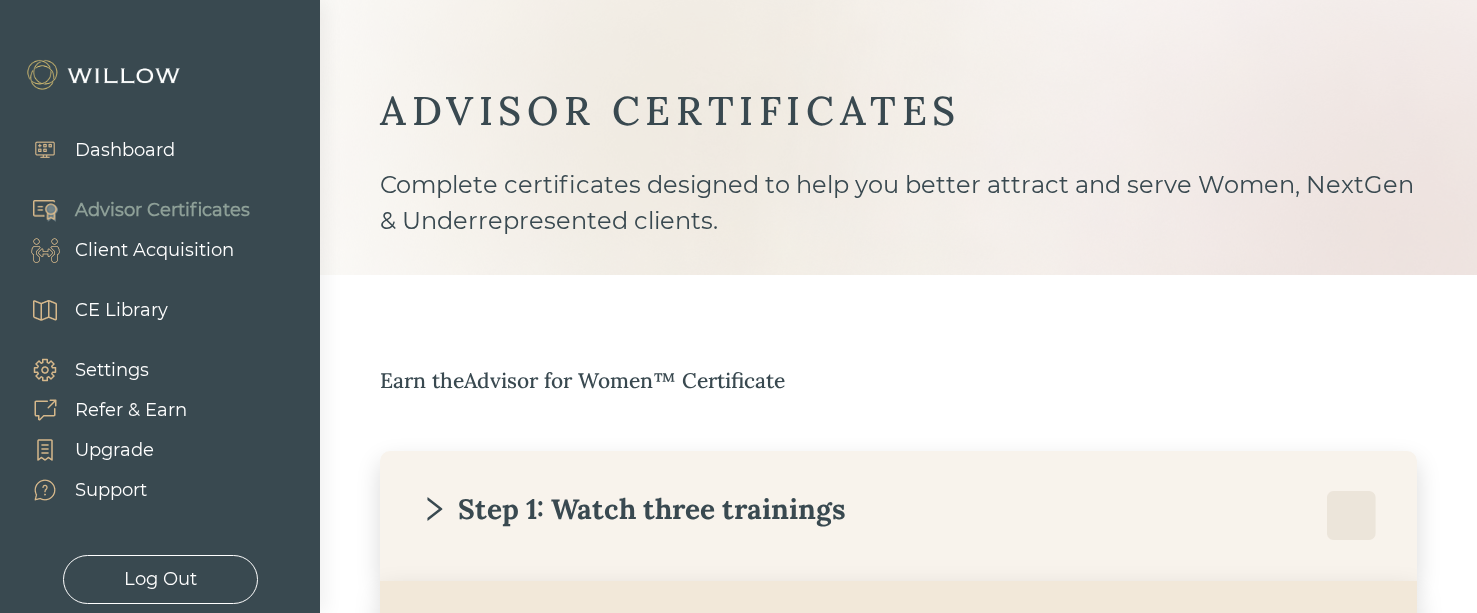 scroll, scrollTop: 0, scrollLeft: 0, axis: both 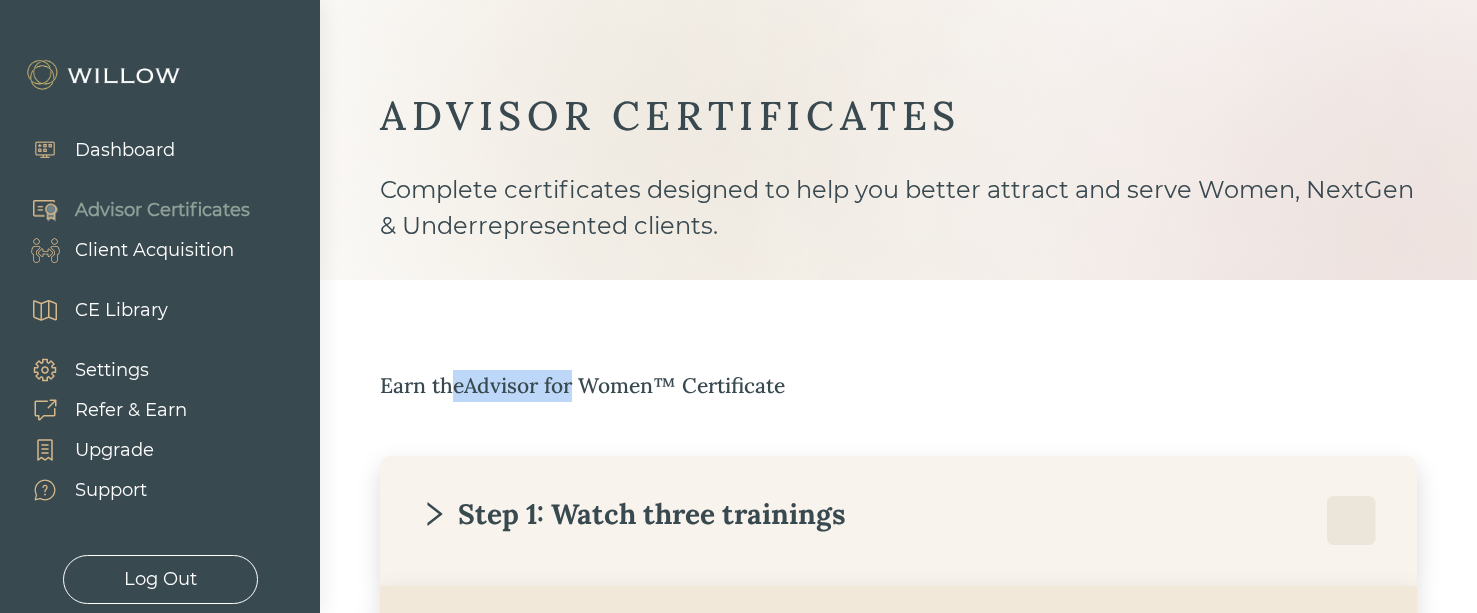 drag, startPoint x: 551, startPoint y: 383, endPoint x: 580, endPoint y: 383, distance: 29 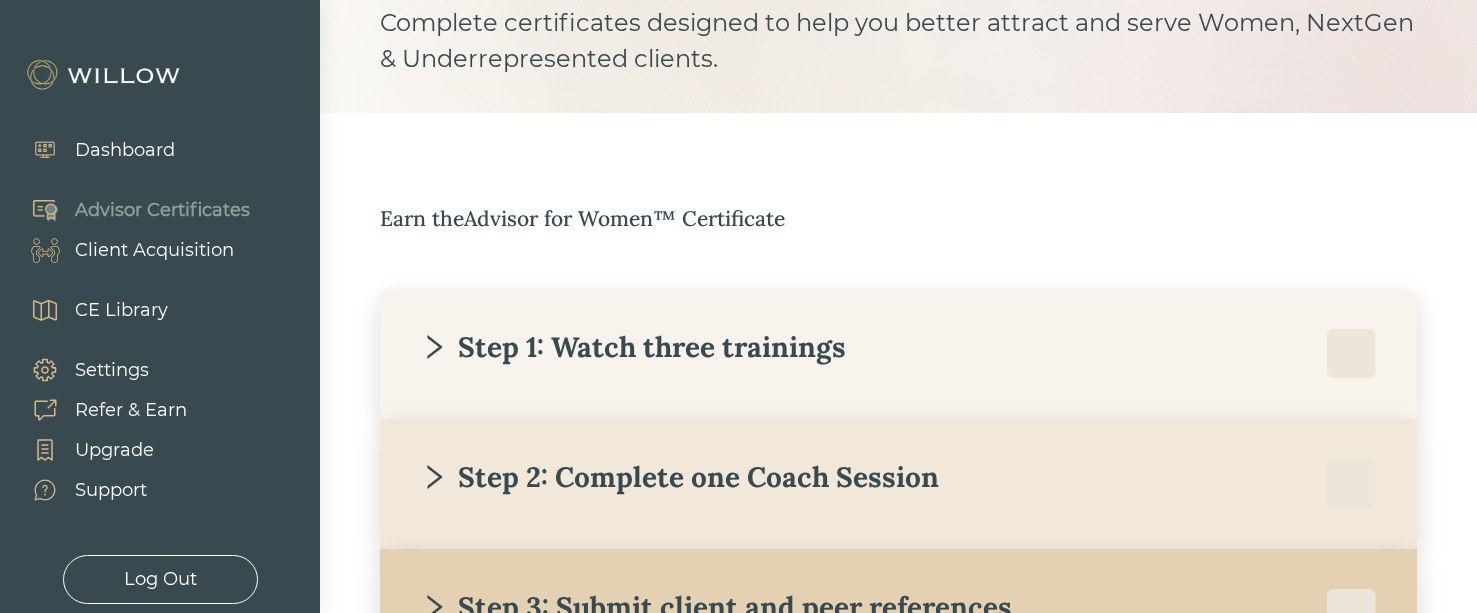 scroll, scrollTop: 240, scrollLeft: 0, axis: vertical 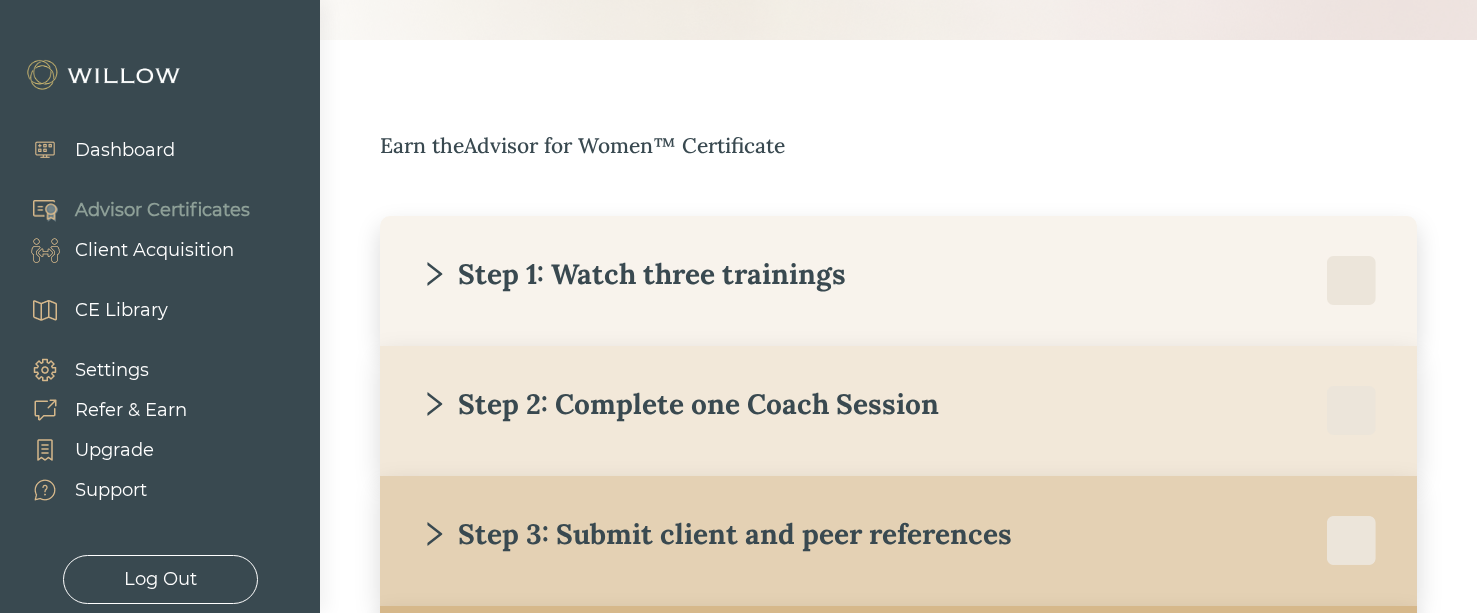 click on "Step 1: Watch three trainings" at bounding box center (633, 274) 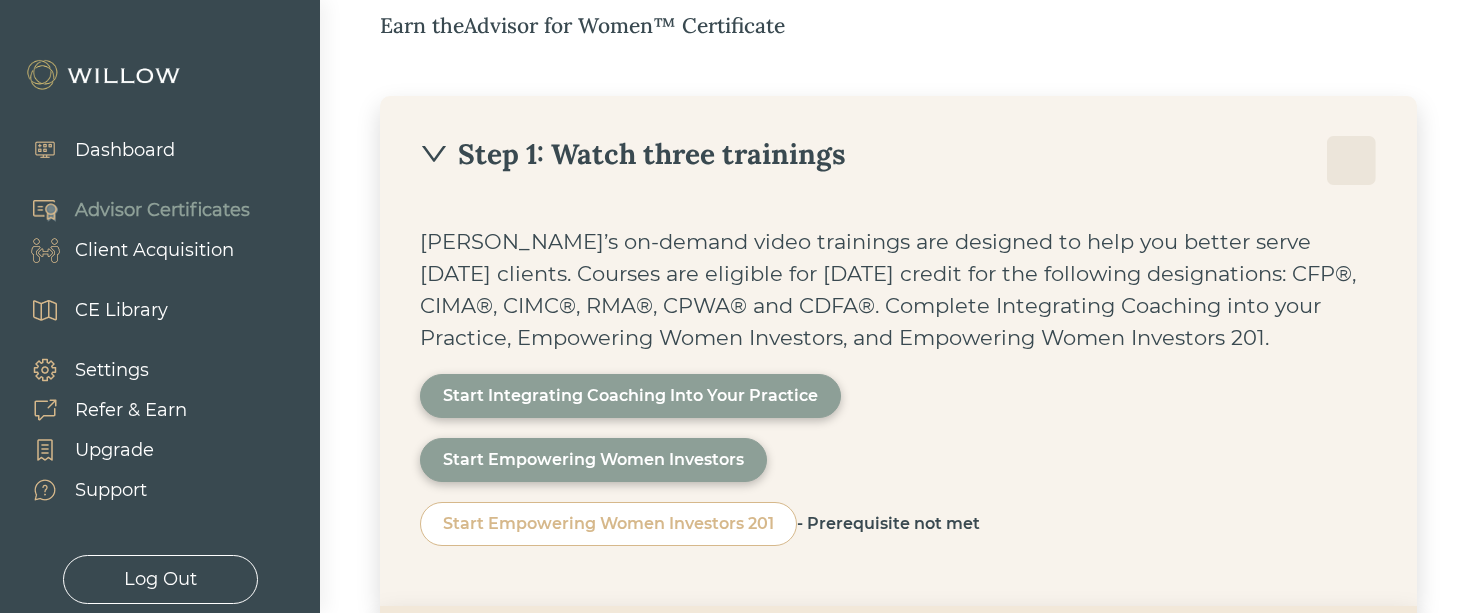 scroll, scrollTop: 480, scrollLeft: 0, axis: vertical 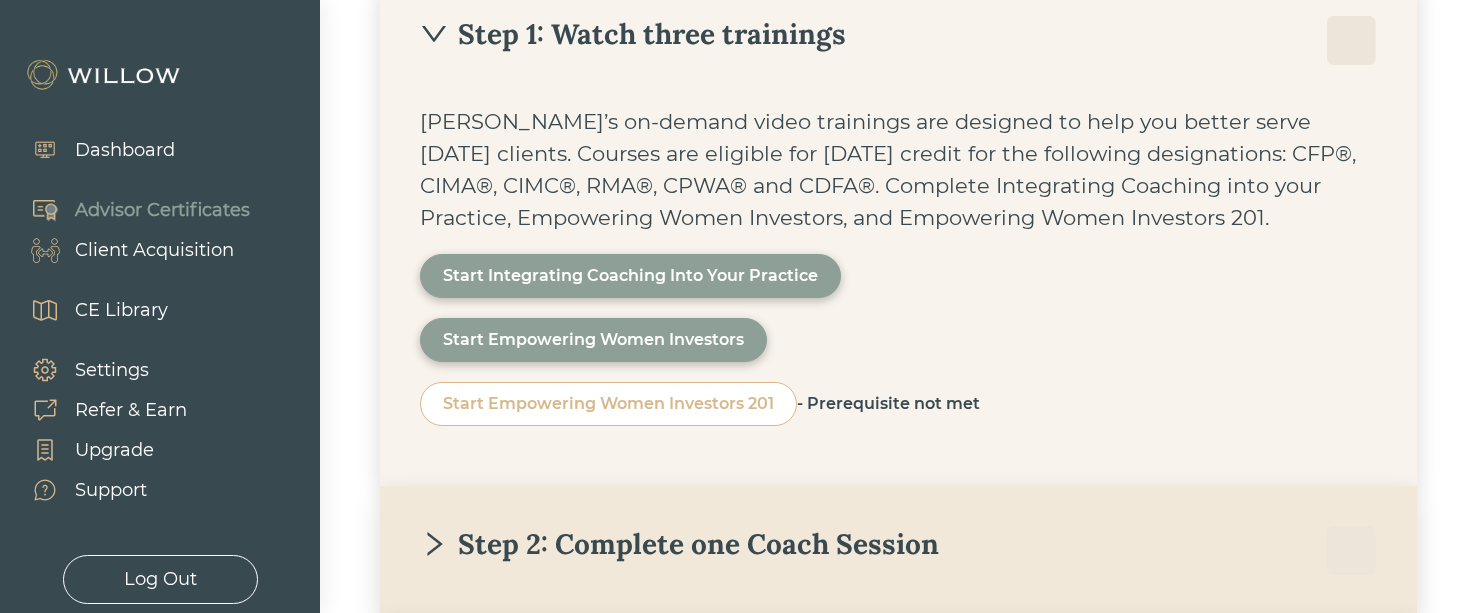 click on "Step 1: Watch three trainings [PERSON_NAME]’s on-demand video trainings are designed to help you better serve [DATE] clients. Courses are eligible for [DATE] credit for the following designations: CFP®, CIMA®, CIMC®, RMA®, CPWA® and CDFA®. Complete Integrating Coaching into your Practice, Empowering Women Investors, and Empowering Women Investors 201. Start Integrating Coaching Into Your Practice Start Empowering Women Investors Start Empowering Women Investors 201   - Prerequisite not met" at bounding box center (898, 231) 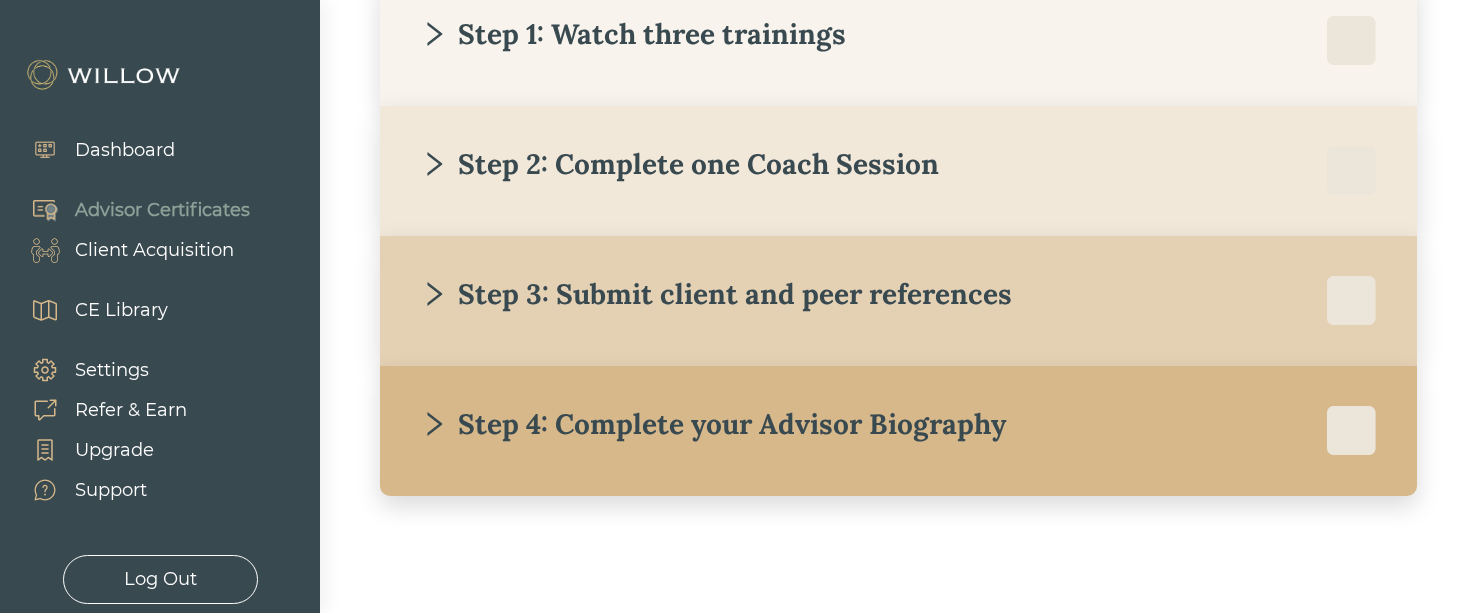 scroll, scrollTop: 360, scrollLeft: 0, axis: vertical 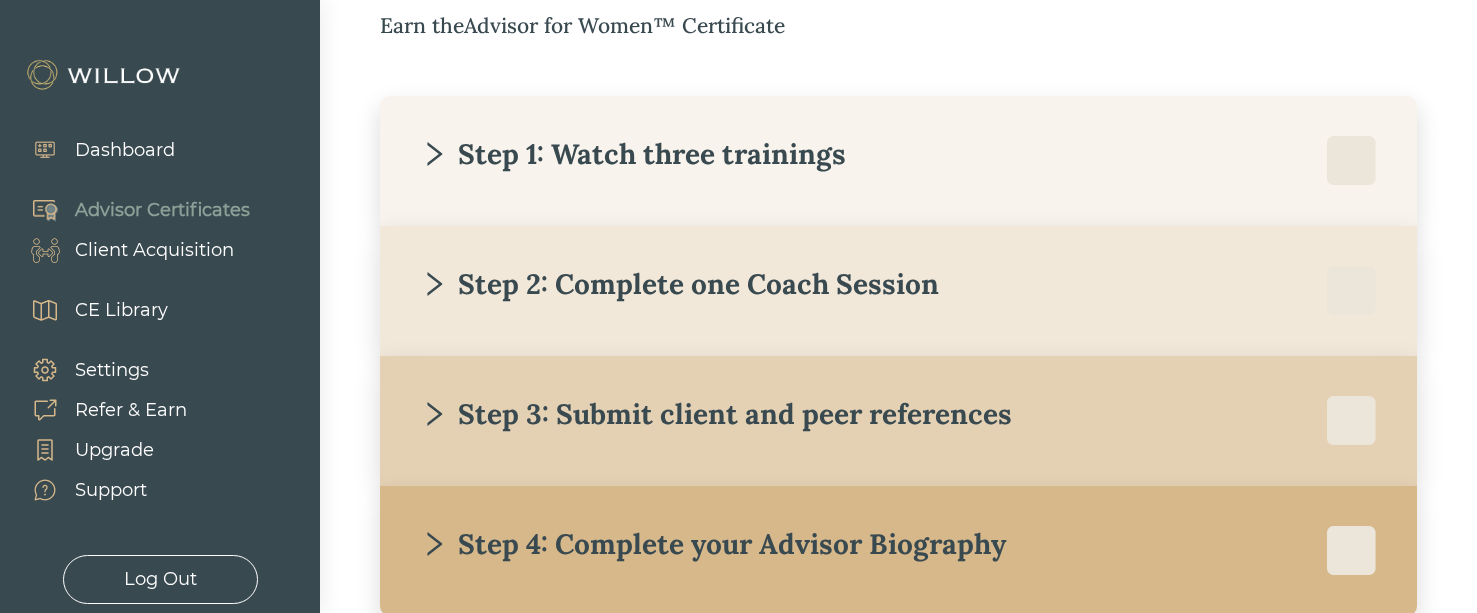 click on "Step 1: Watch three trainings" at bounding box center [898, 161] 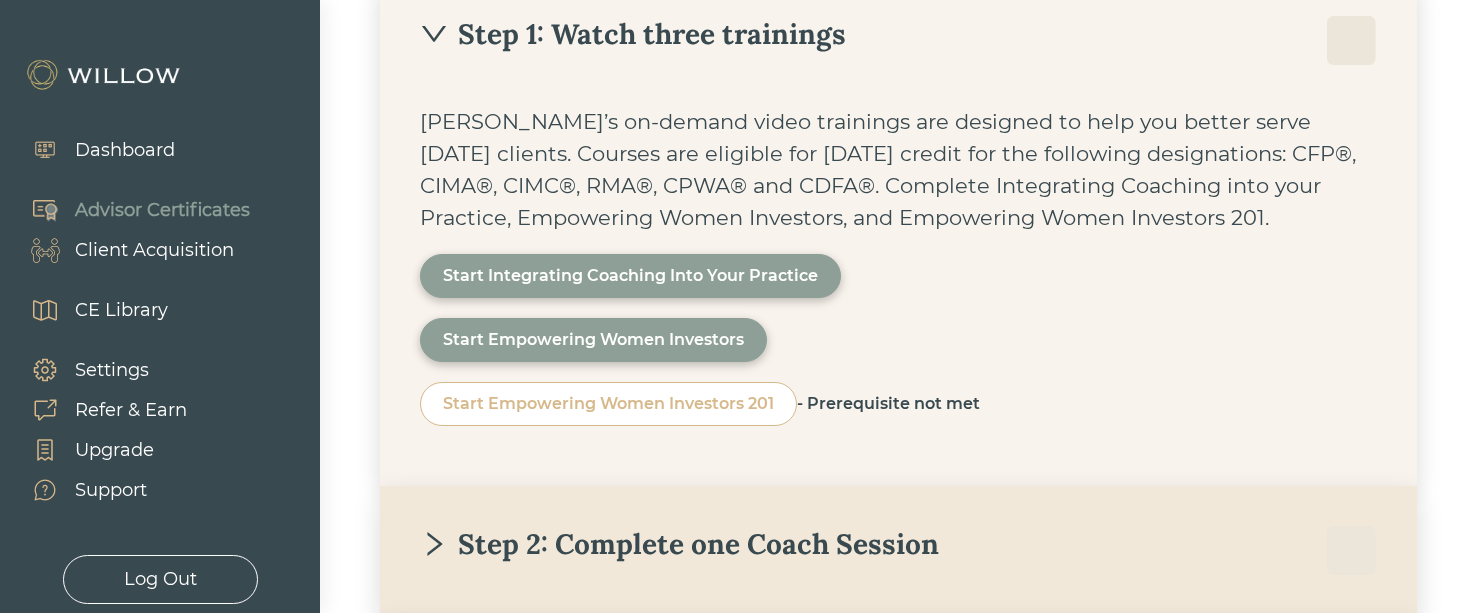 scroll, scrollTop: 600, scrollLeft: 0, axis: vertical 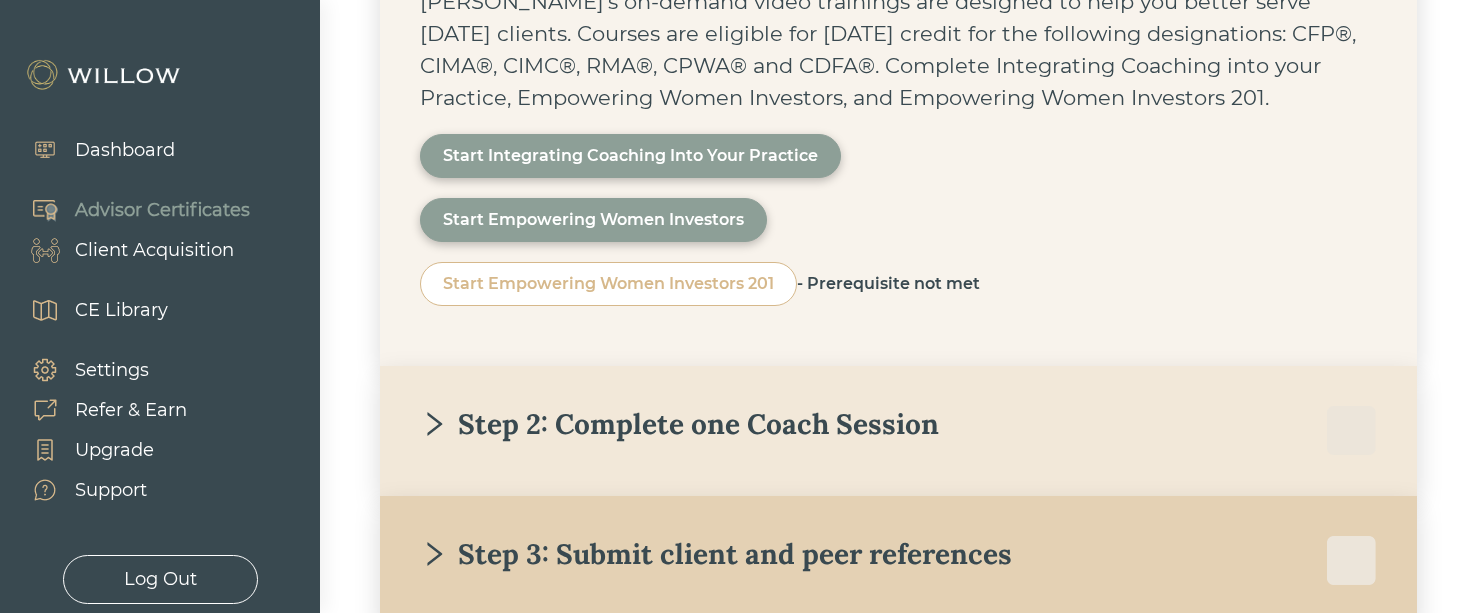 click on "Step 2: Complete one Coach Session" at bounding box center (679, 424) 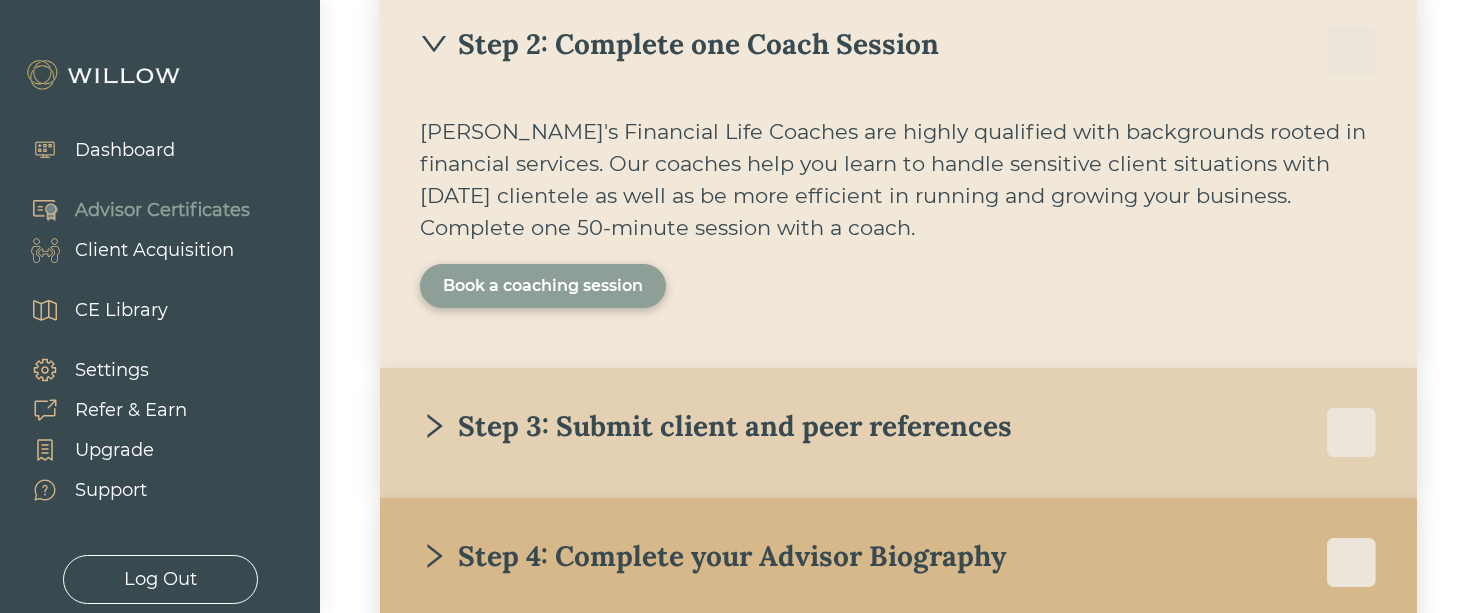 click on "Book a coaching session" at bounding box center (543, 286) 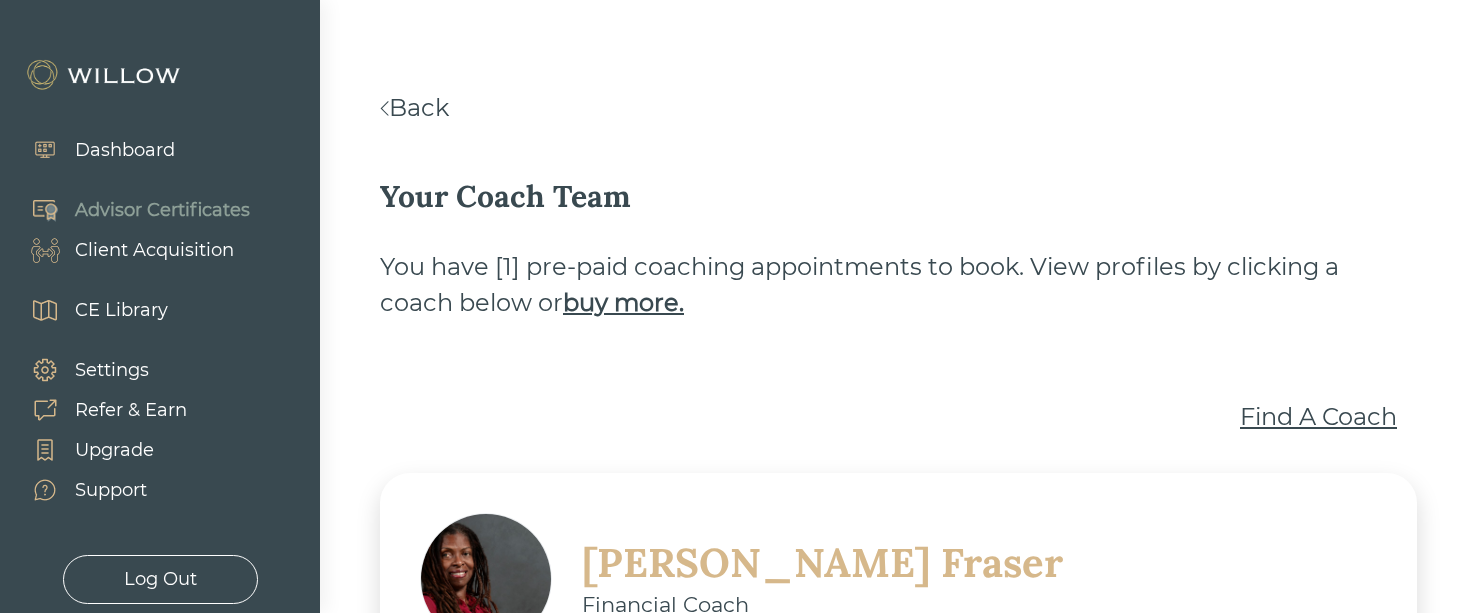 click on "Find A Coach" at bounding box center [1318, 417] 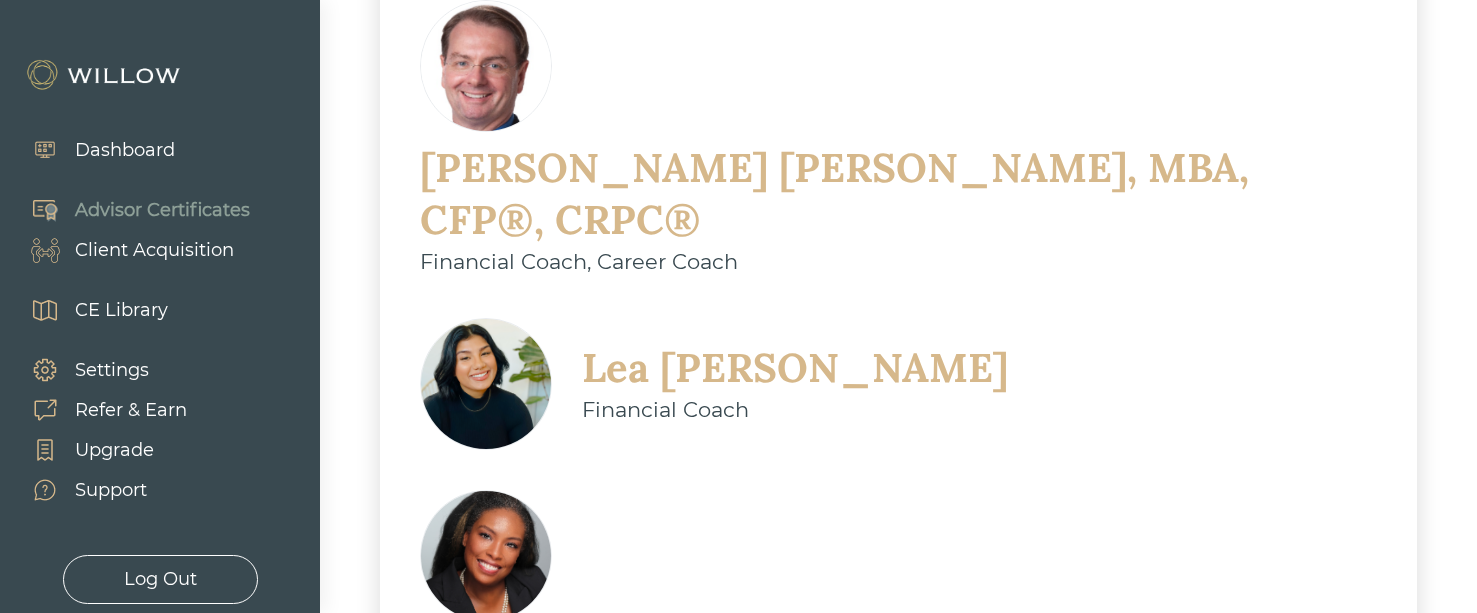 scroll, scrollTop: 891, scrollLeft: 0, axis: vertical 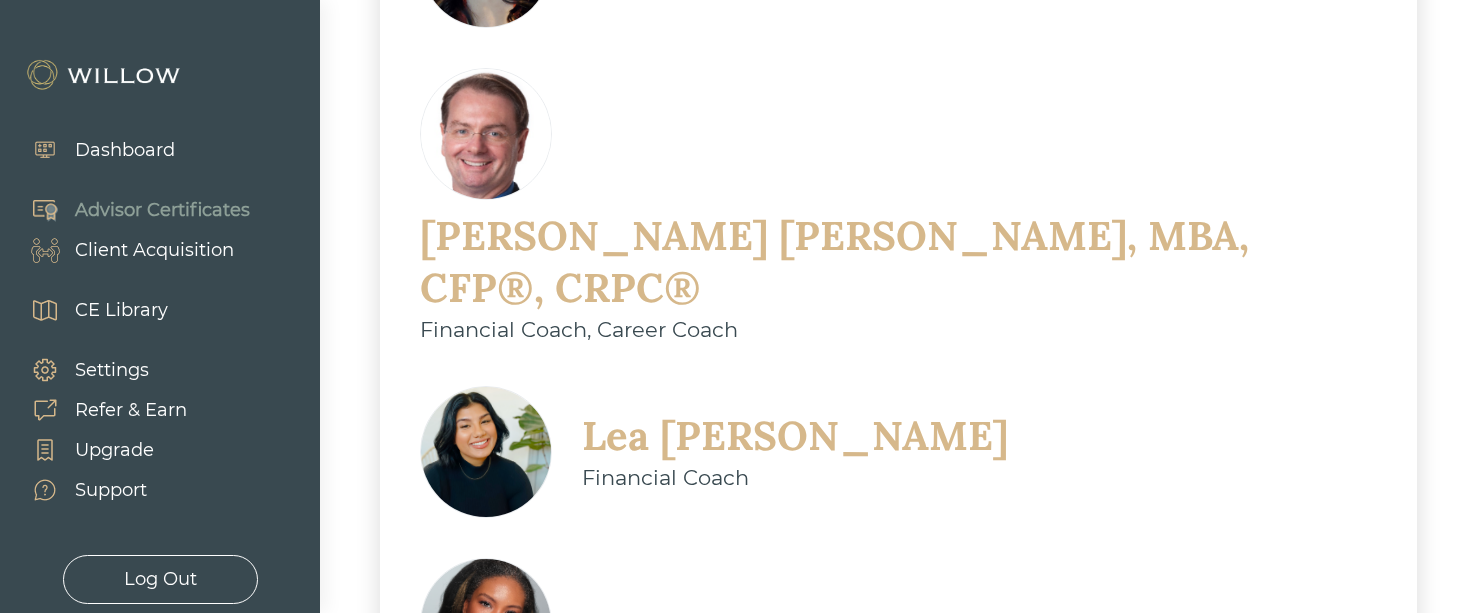 click on "[PERSON_NAME], MBA, CFP®, CRPC®" at bounding box center (898, 262) 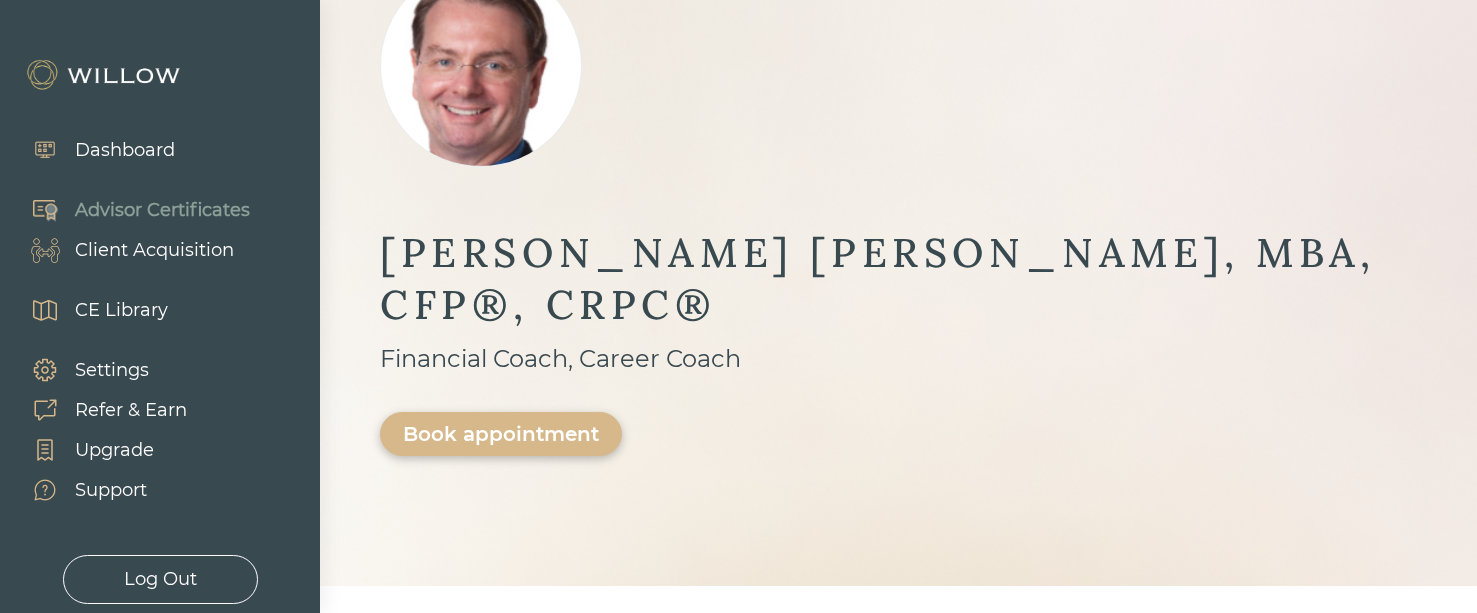 scroll, scrollTop: 0, scrollLeft: 0, axis: both 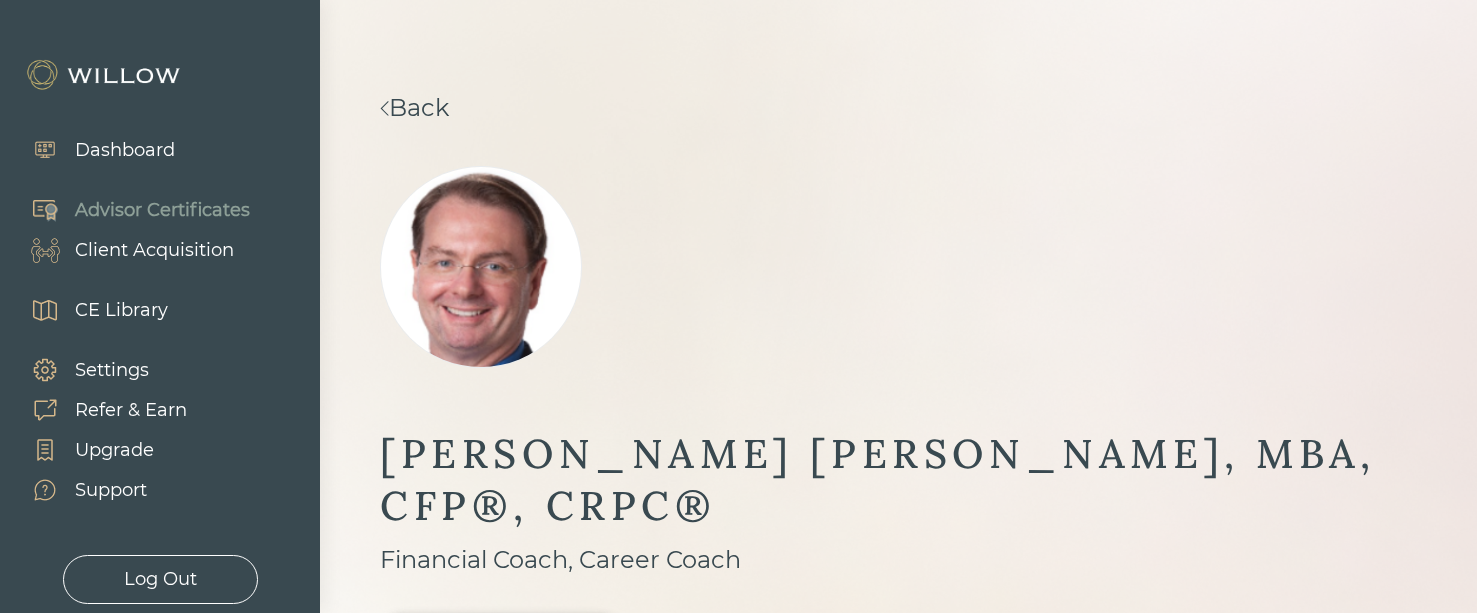 click on "Back" at bounding box center [414, 107] 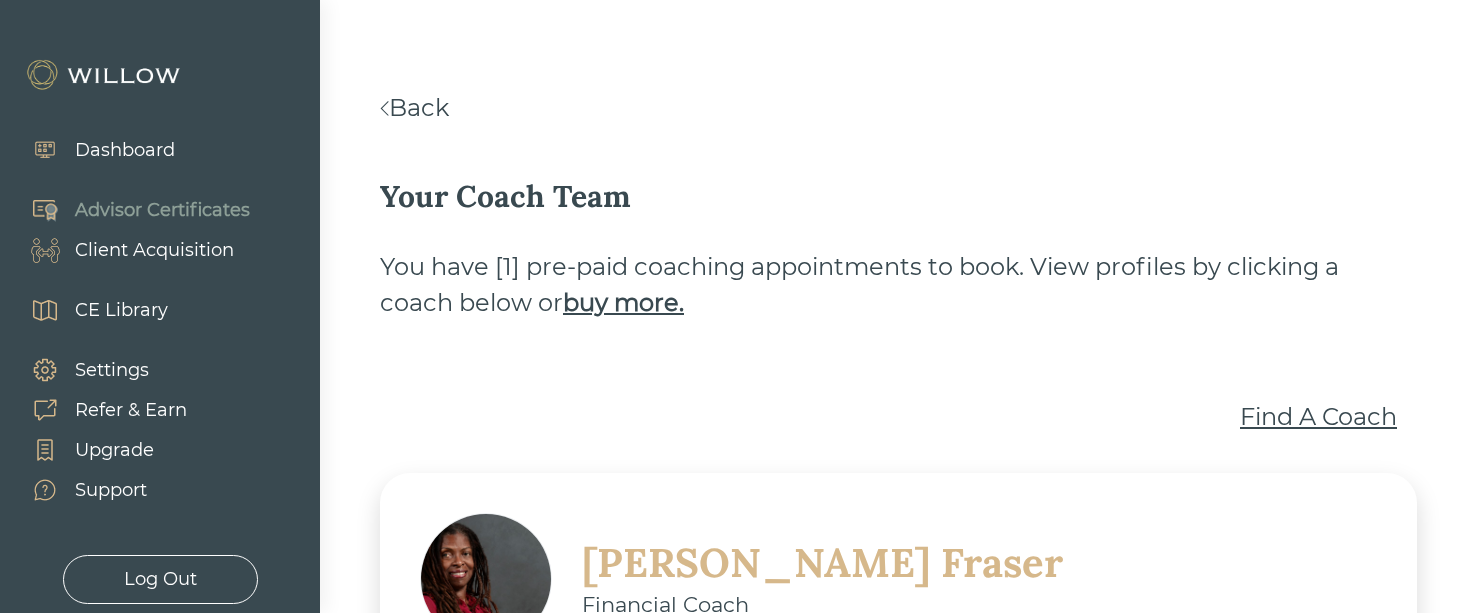 click on "Back" at bounding box center (414, 107) 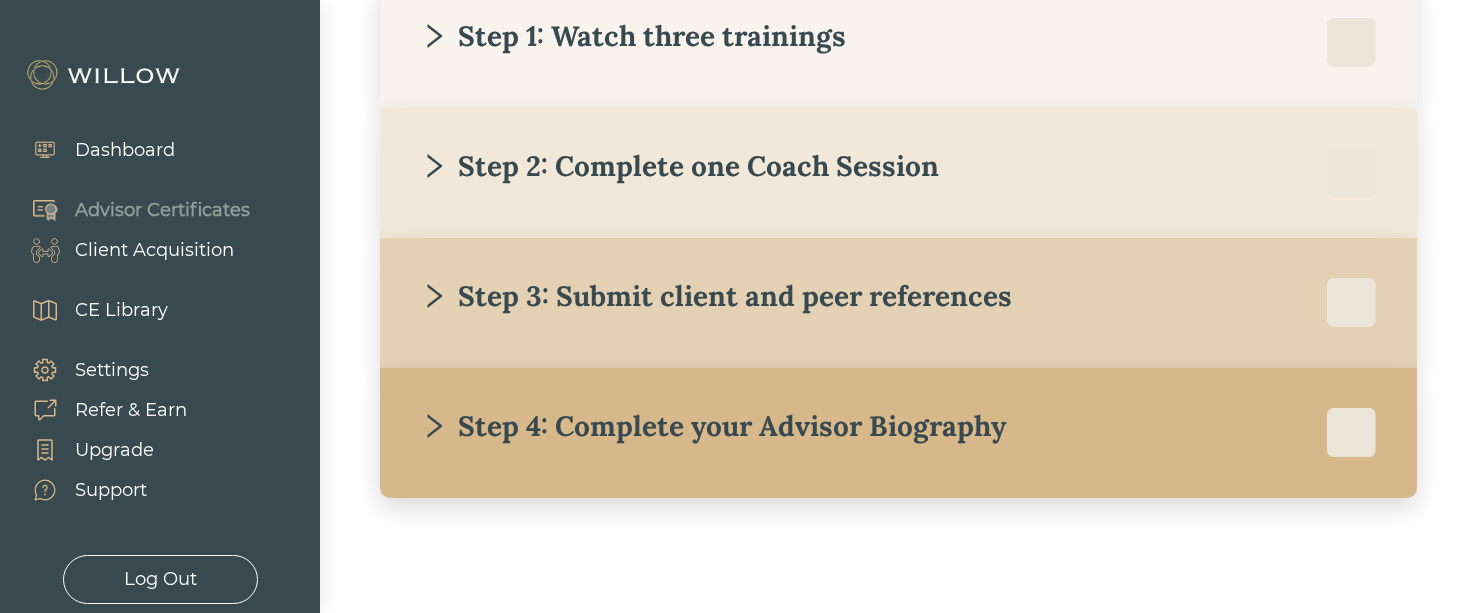 scroll, scrollTop: 480, scrollLeft: 0, axis: vertical 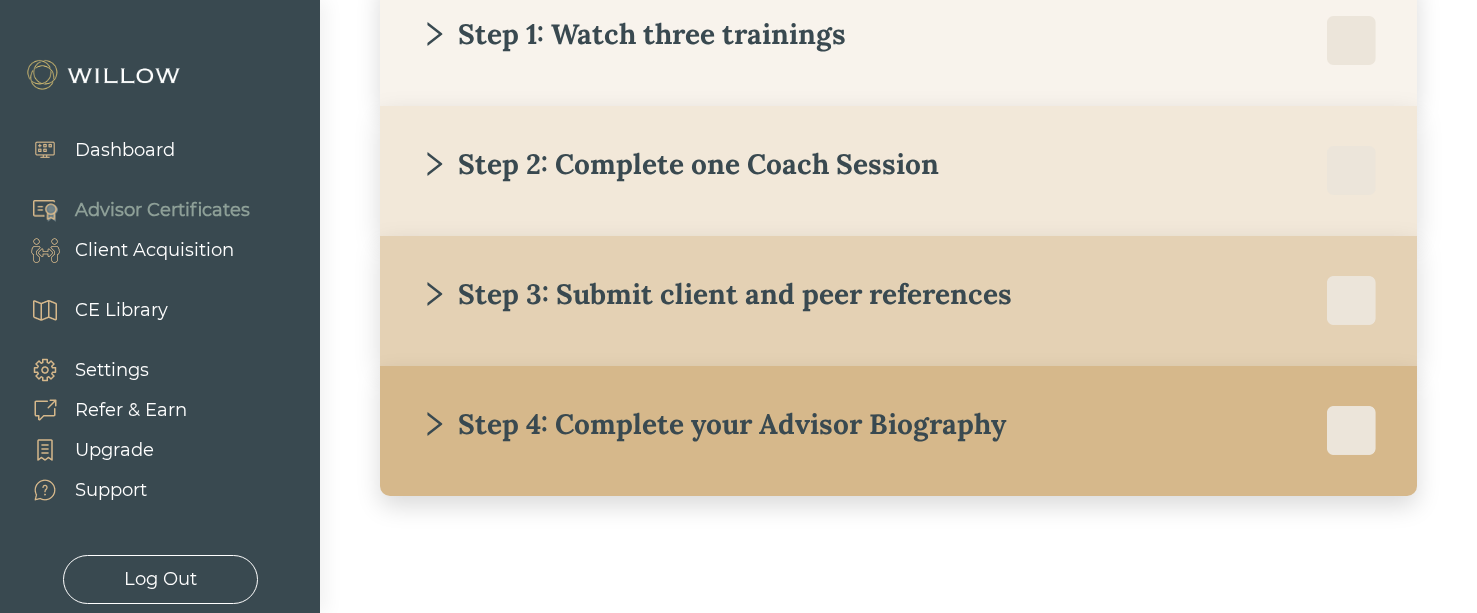click on "Step 4: Complete your Advisor Biography With our help, we will create a friendly biography showcasing you are qualified to serve [DATE] clients! Set up my Advisor Biography" at bounding box center [898, 431] 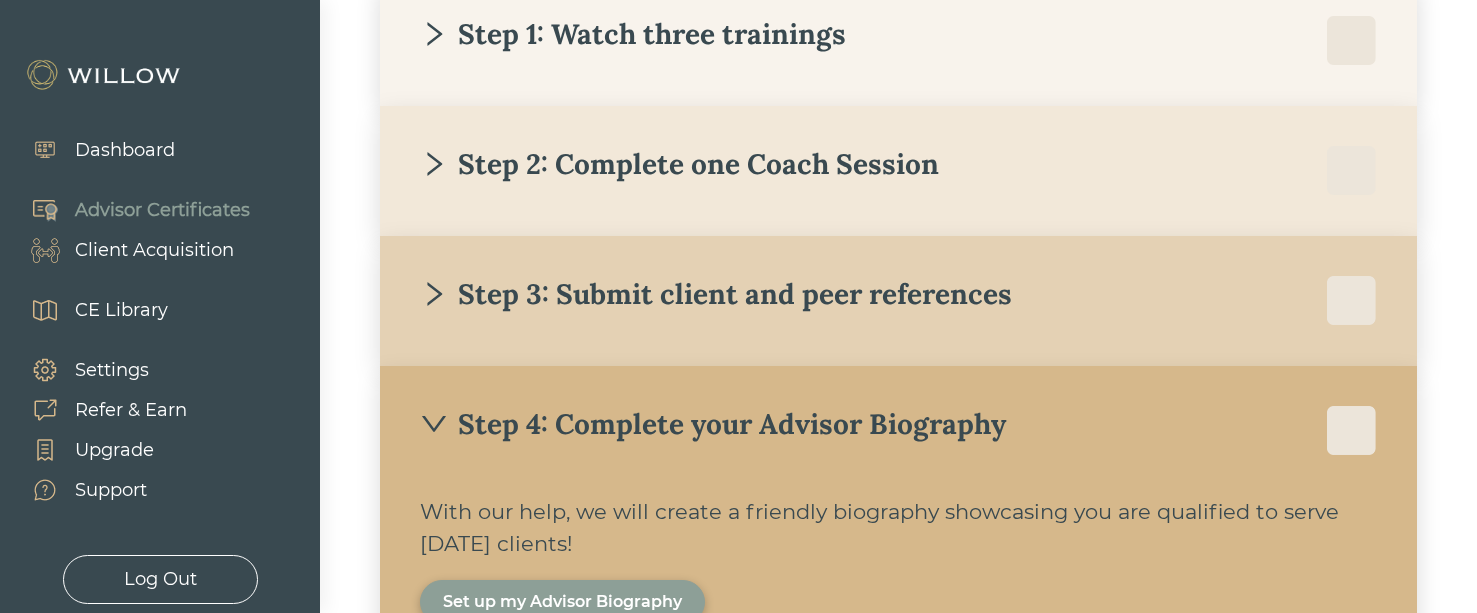 click on "Step 4: Complete your Advisor Biography" at bounding box center [713, 424] 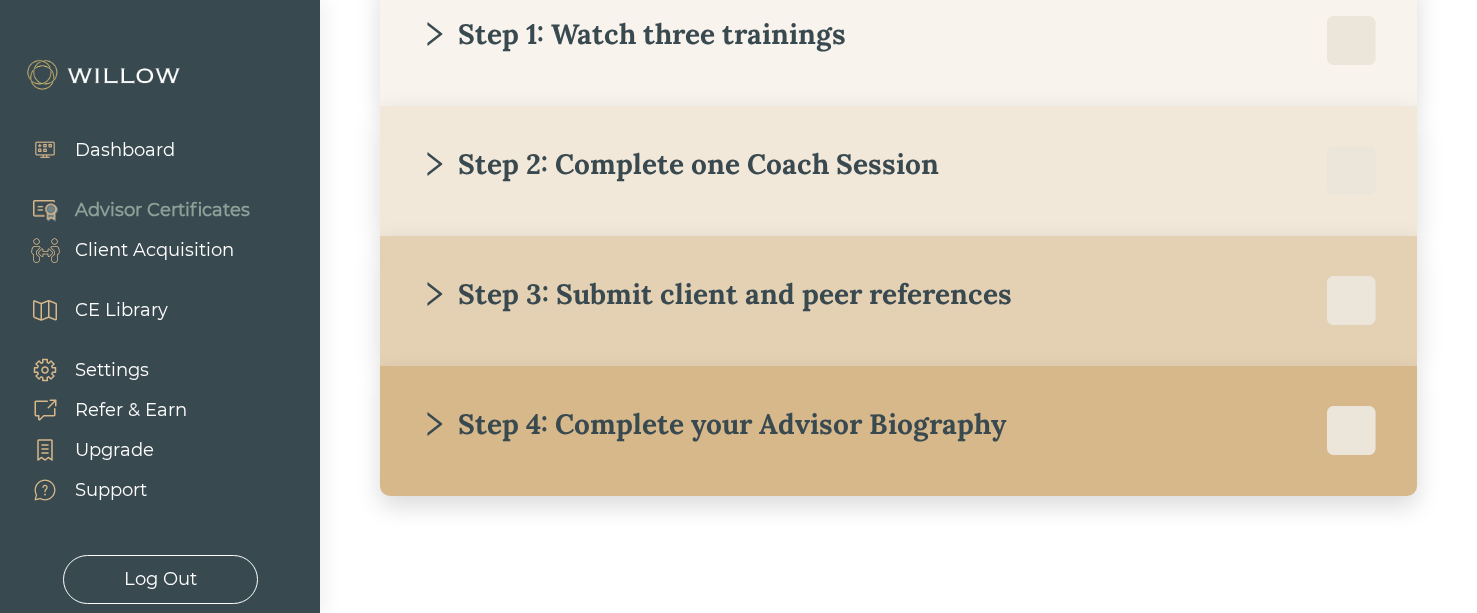 click on "Step 3: Submit client and peer references" at bounding box center (716, 294) 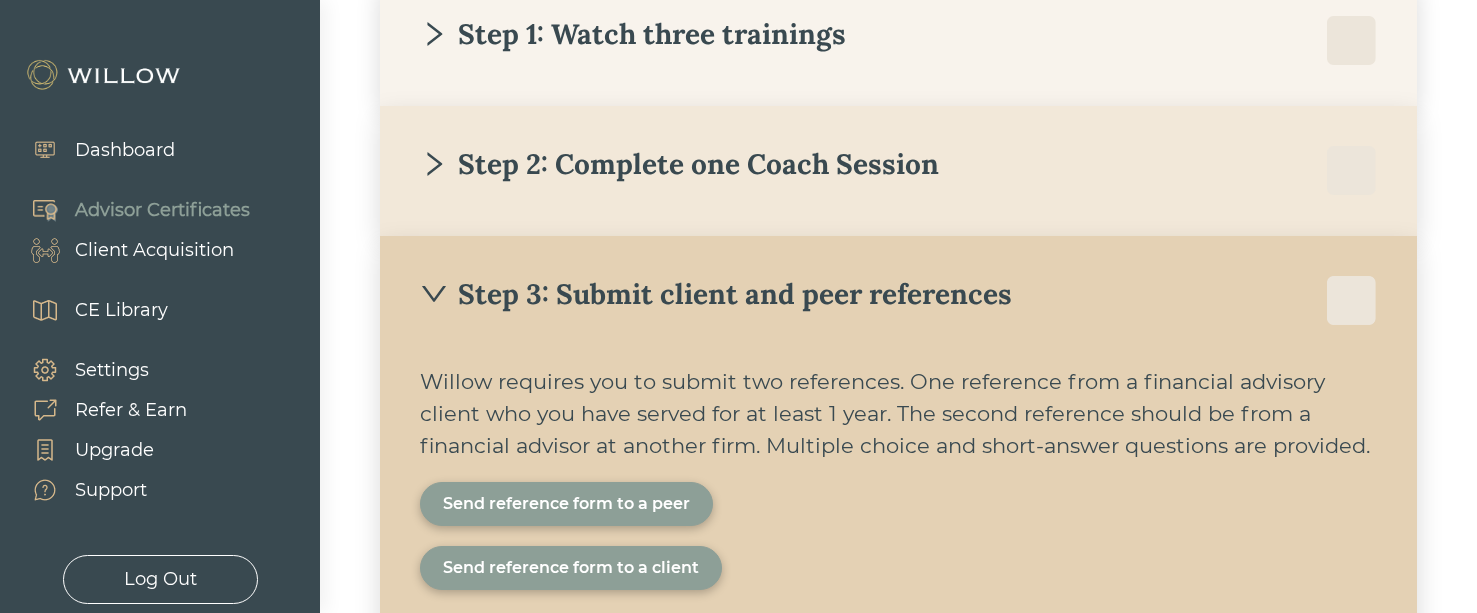 scroll, scrollTop: 600, scrollLeft: 0, axis: vertical 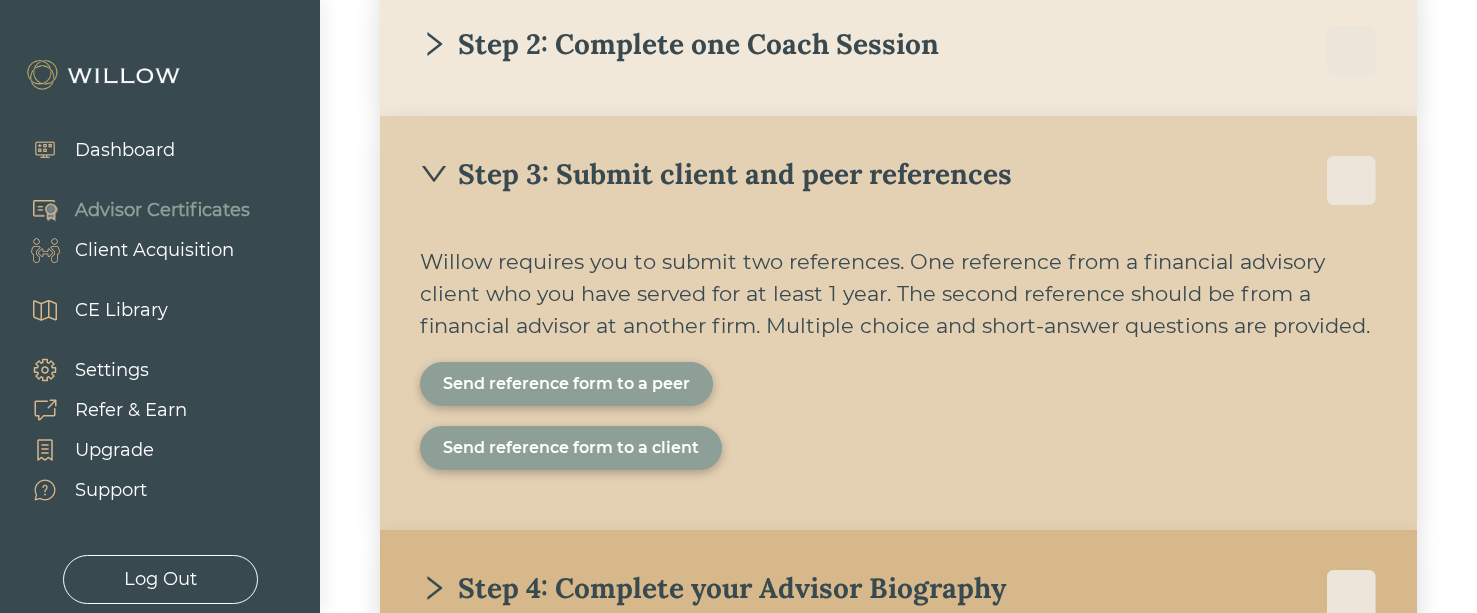 click on "Send reference form to a peer" at bounding box center (566, 384) 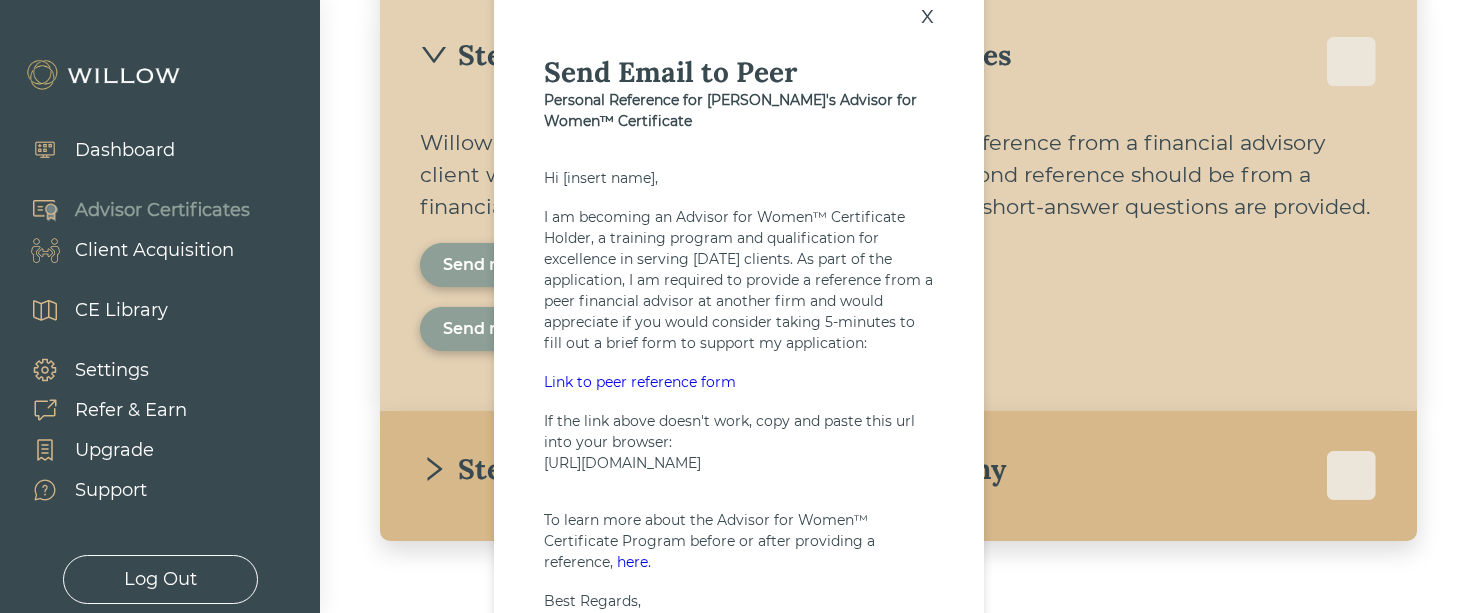 scroll, scrollTop: 720, scrollLeft: 0, axis: vertical 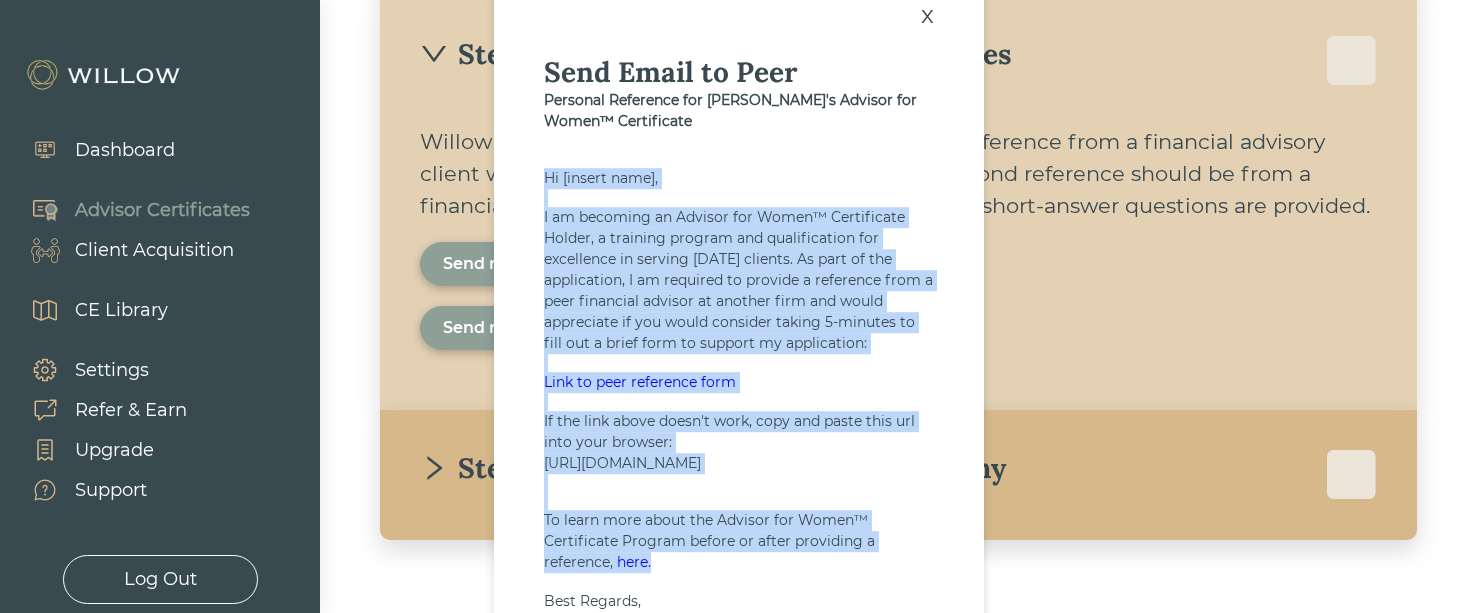 drag, startPoint x: 658, startPoint y: 594, endPoint x: 511, endPoint y: 169, distance: 449.70435 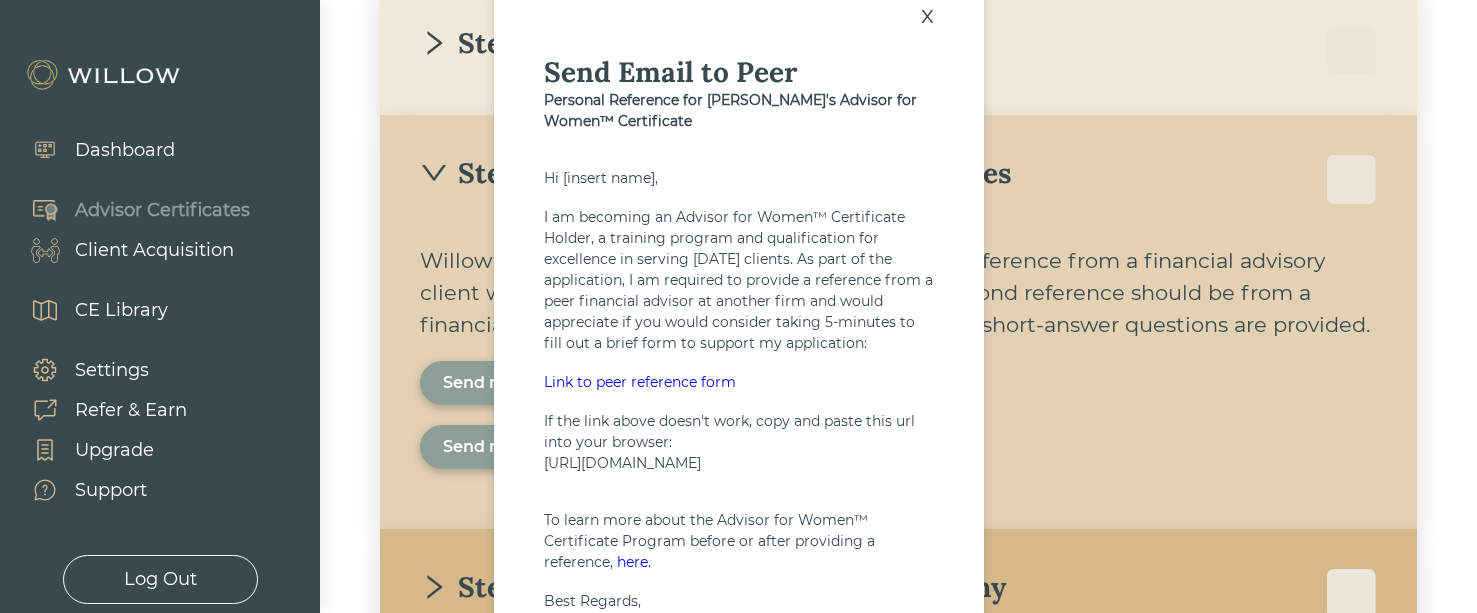 scroll, scrollTop: 600, scrollLeft: 0, axis: vertical 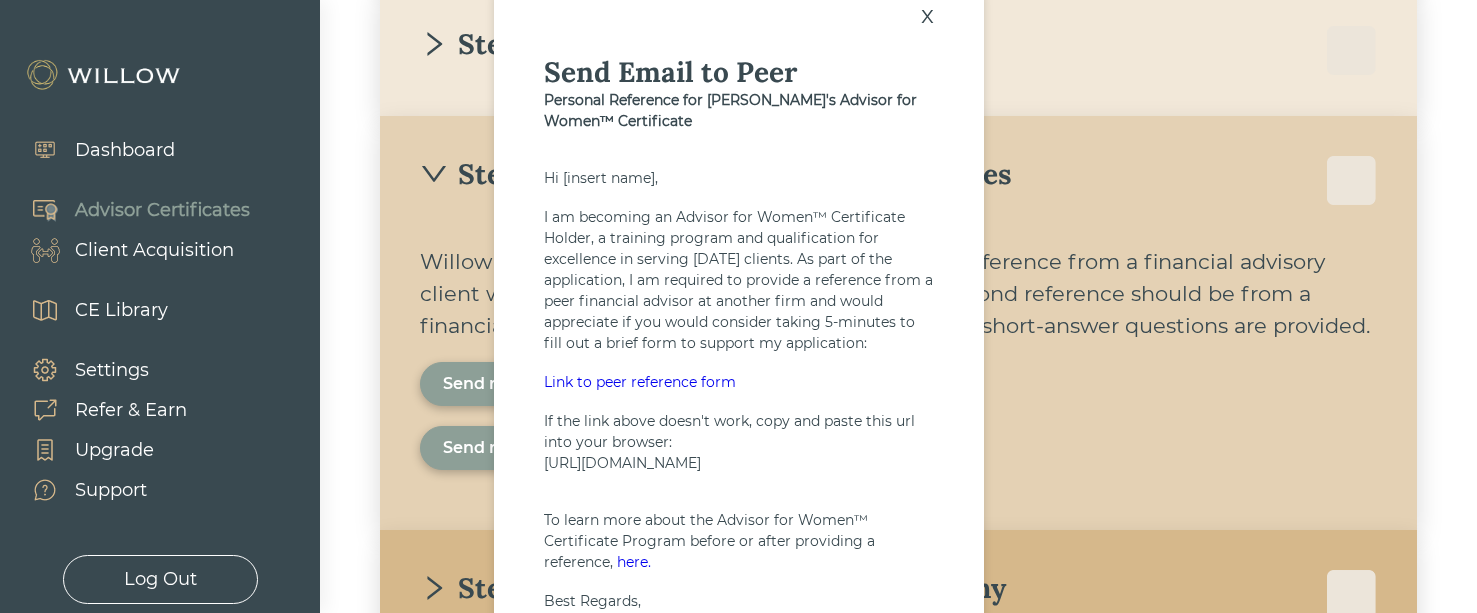 click on "x" at bounding box center (927, 15) 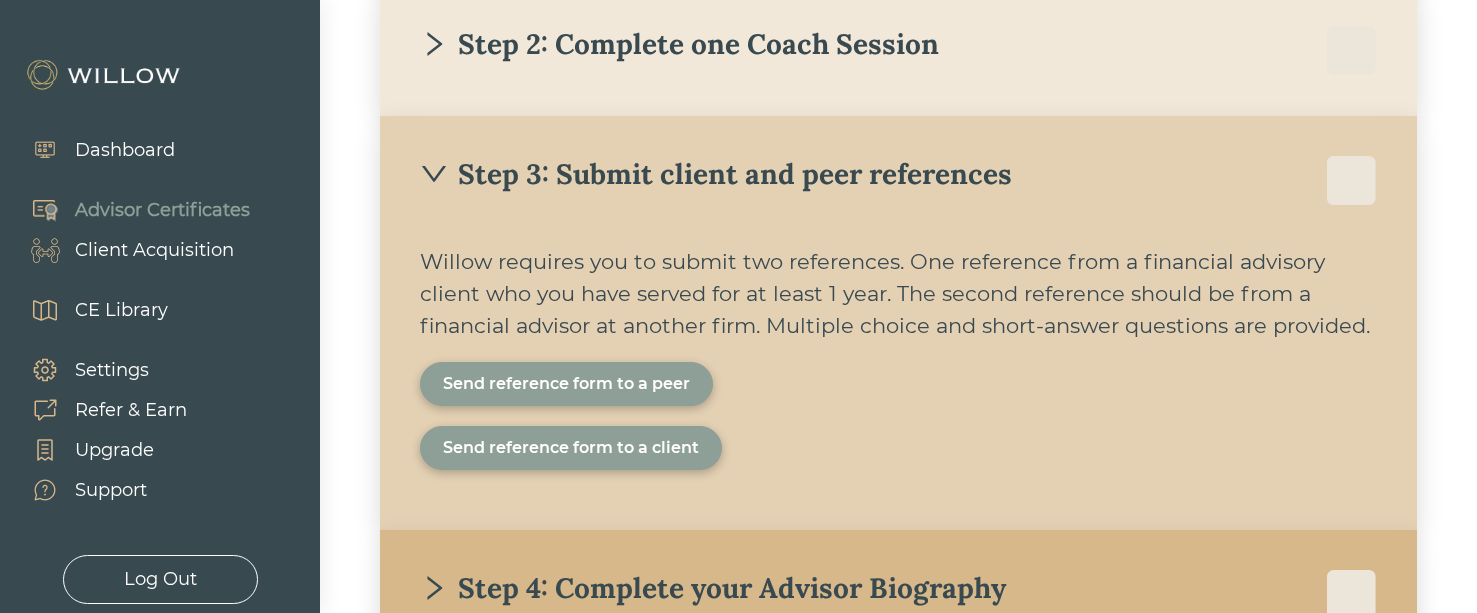 click on "Step 3: Submit client and peer references [PERSON_NAME] requires you to submit two references. One reference from a financial advisory client who you have served for at least 1 year. The second reference should be from a financial advisor at another firm. Multiple choice and short-answer questions are provided. Send reference form to a peer Send reference form to a client" at bounding box center (898, 323) 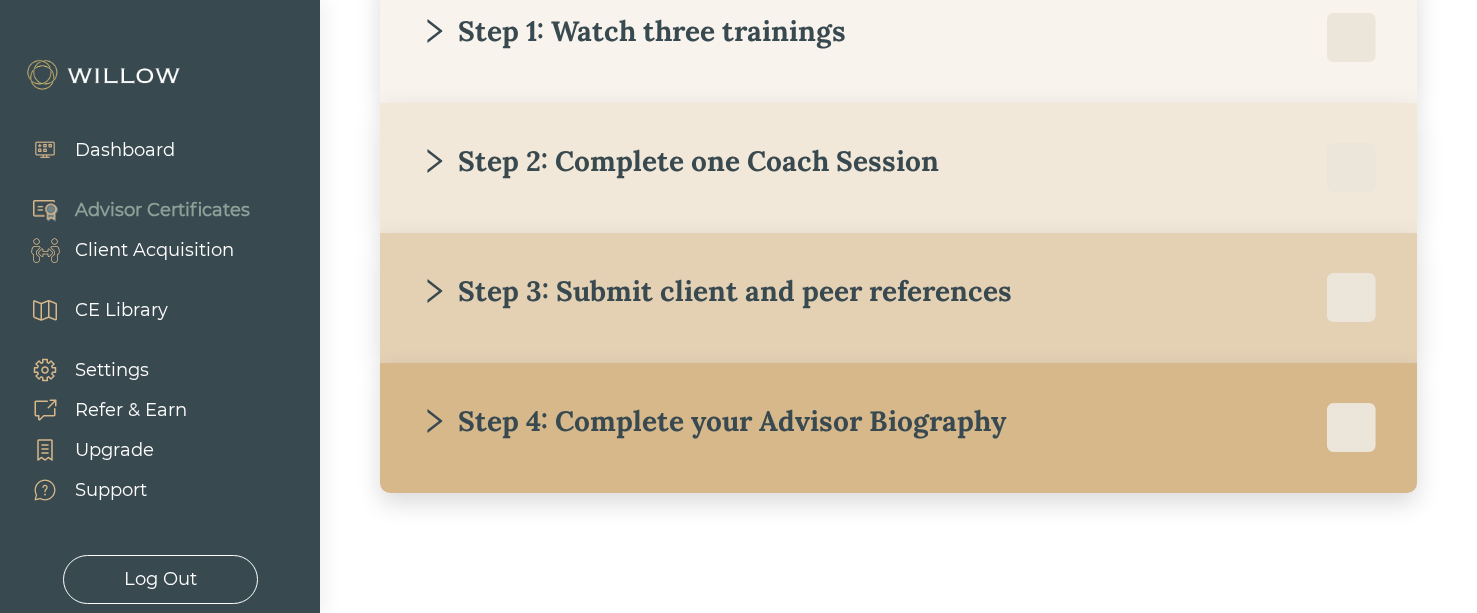 scroll, scrollTop: 109, scrollLeft: 0, axis: vertical 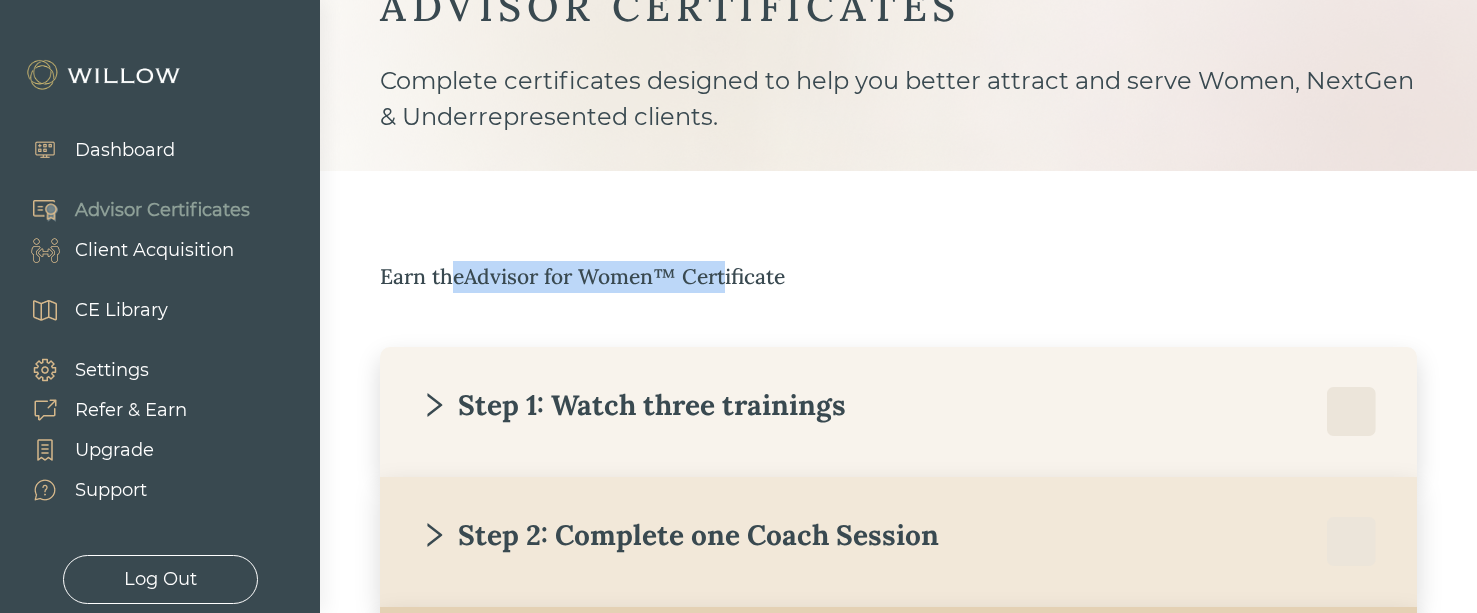 drag, startPoint x: 693, startPoint y: 281, endPoint x: 734, endPoint y: 283, distance: 41.04875 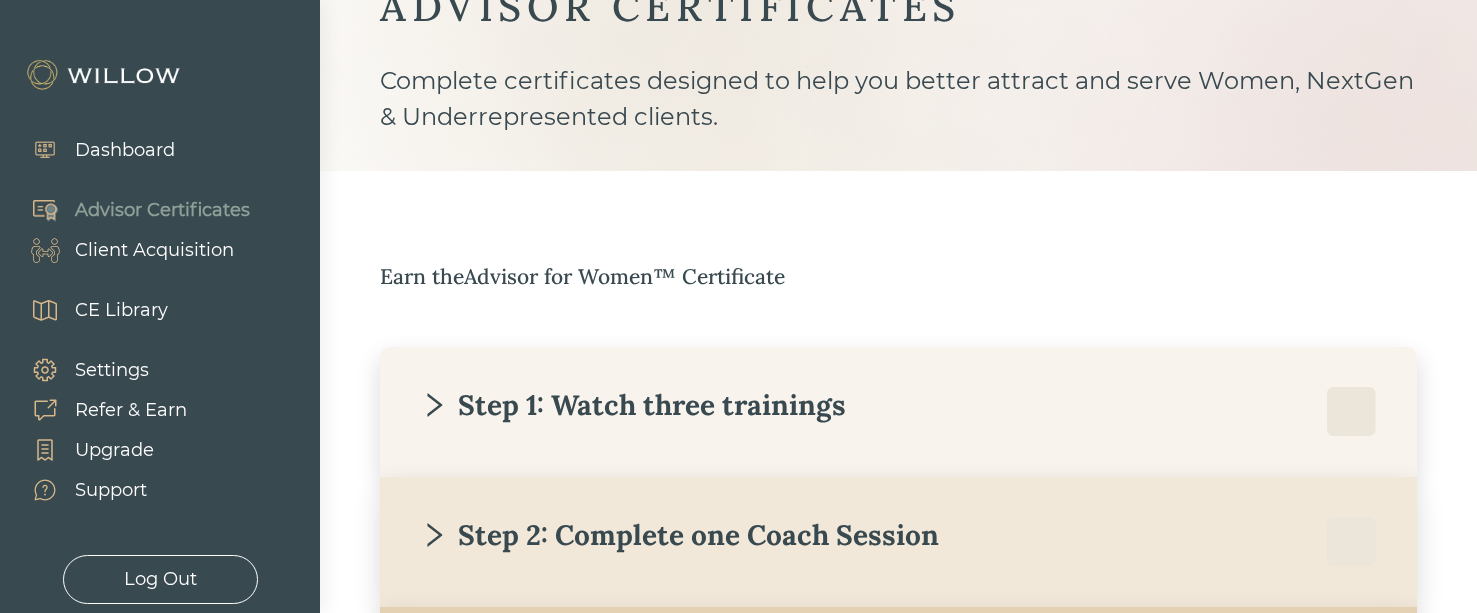 click on "Earn the  Advisor for Women™ Certificate" at bounding box center (898, 277) 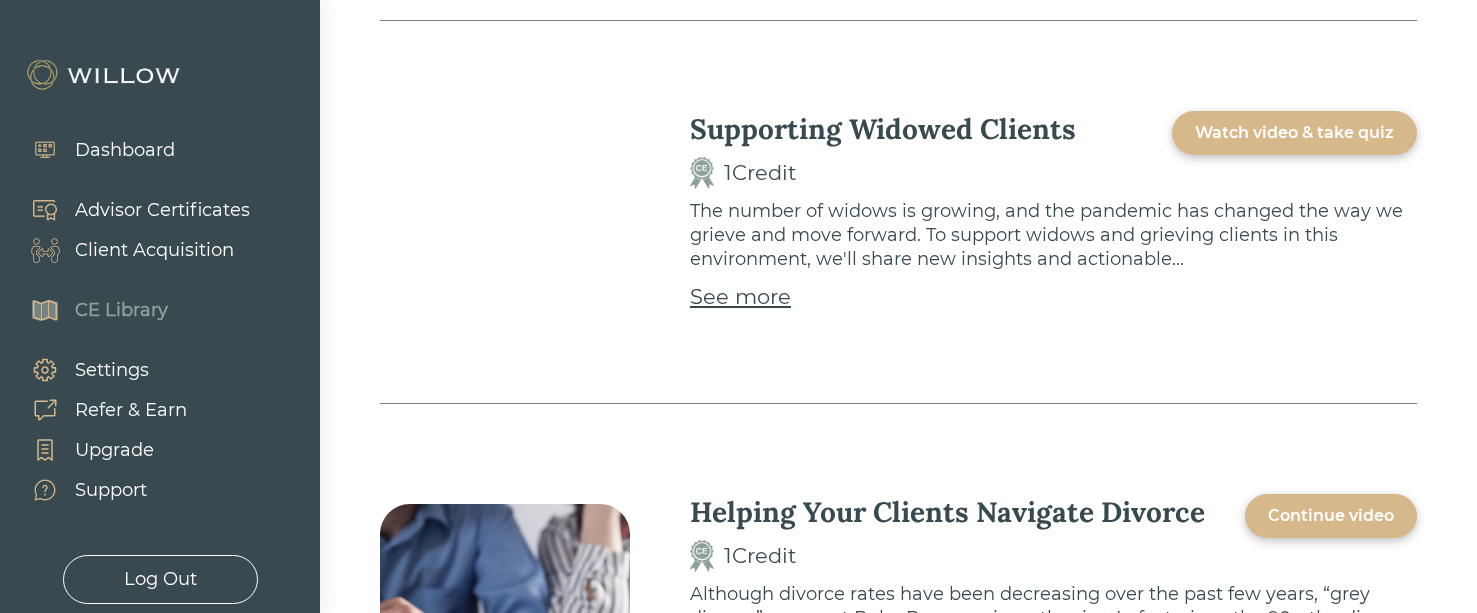scroll, scrollTop: 1080, scrollLeft: 0, axis: vertical 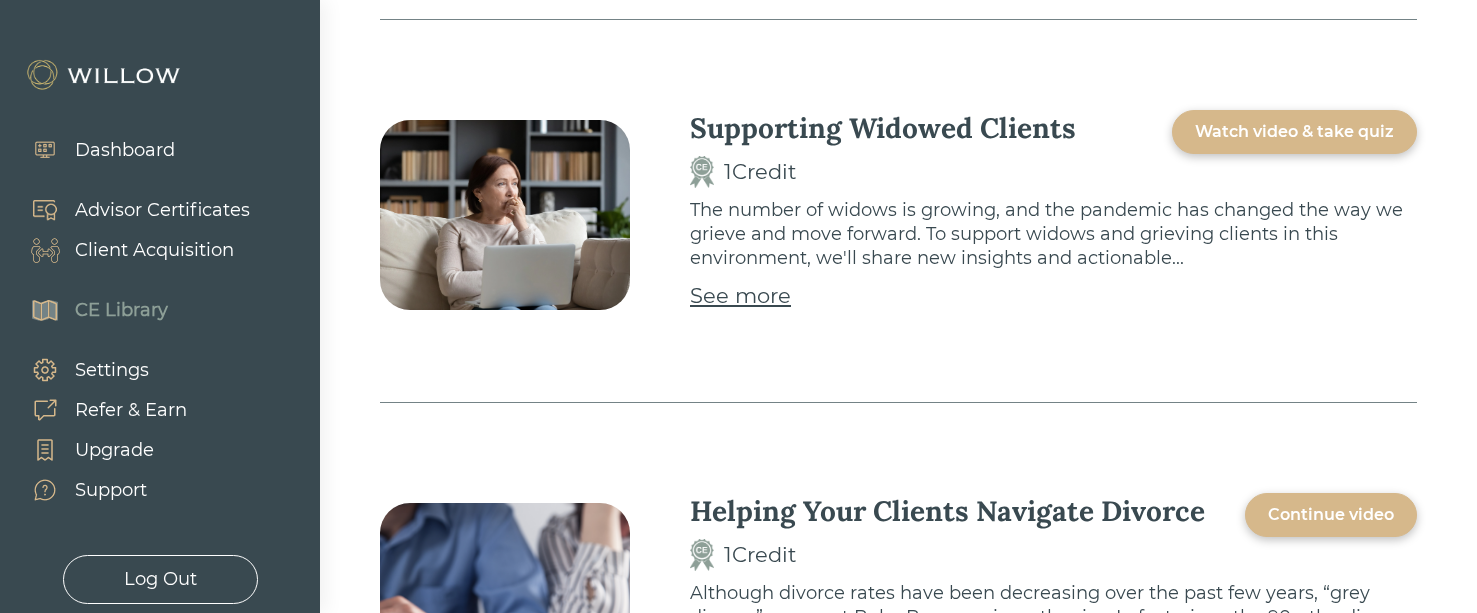 click on "Supporting Widowed Clients 1  Credit Watch video & take quiz The number of widows is growing, and the pandemic has changed the way we grieve and move forward. To support widows and grieving clients in this environment, we'll share new insights and actionable... See more" at bounding box center (1053, 211) 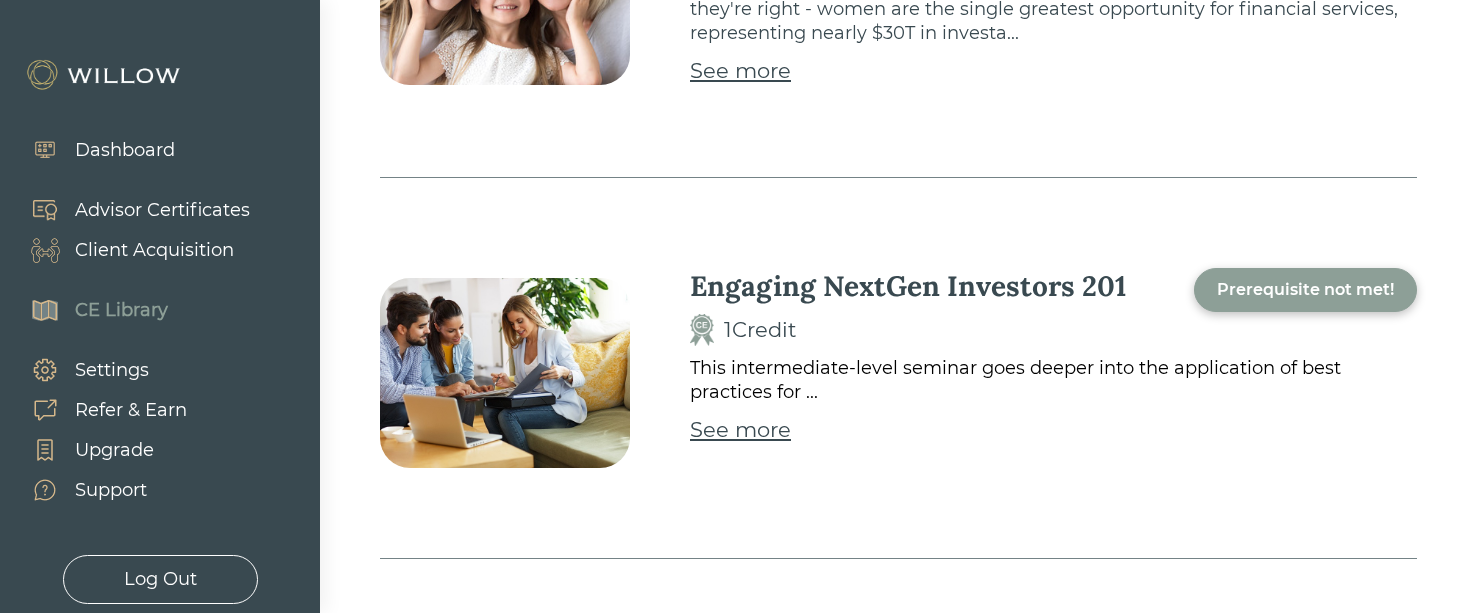 scroll, scrollTop: 5148, scrollLeft: 0, axis: vertical 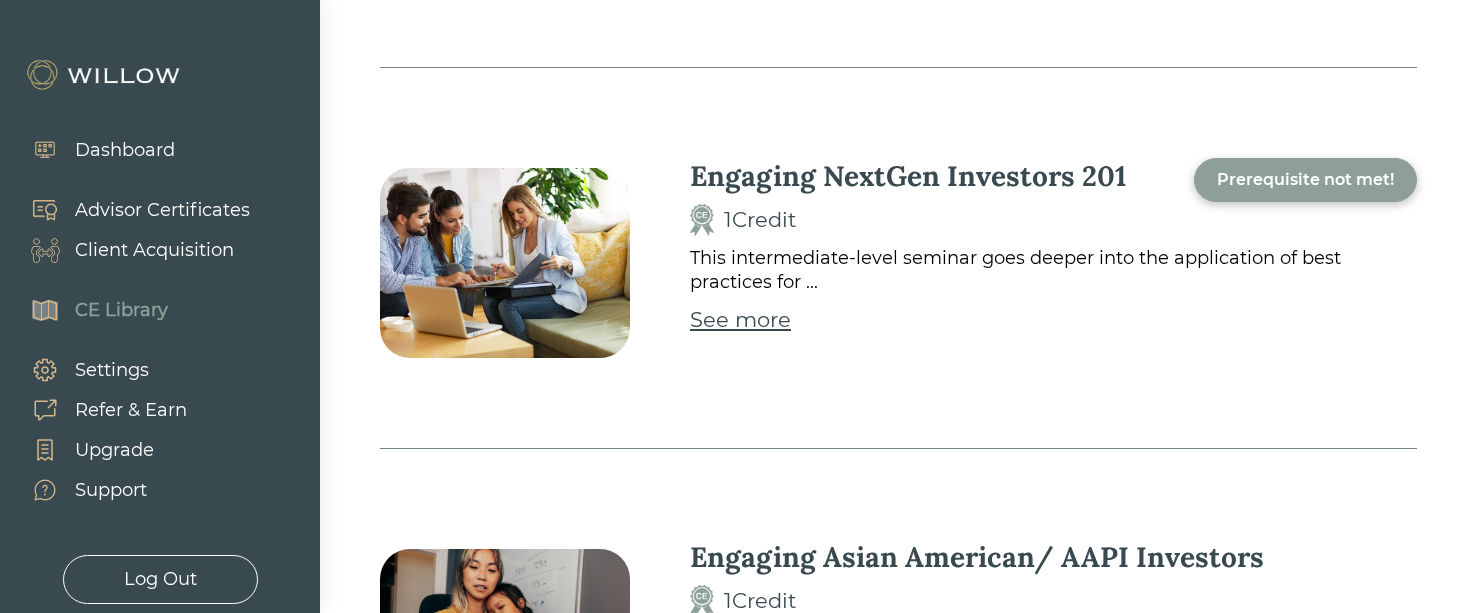click on "Client Acquisition" at bounding box center (154, 250) 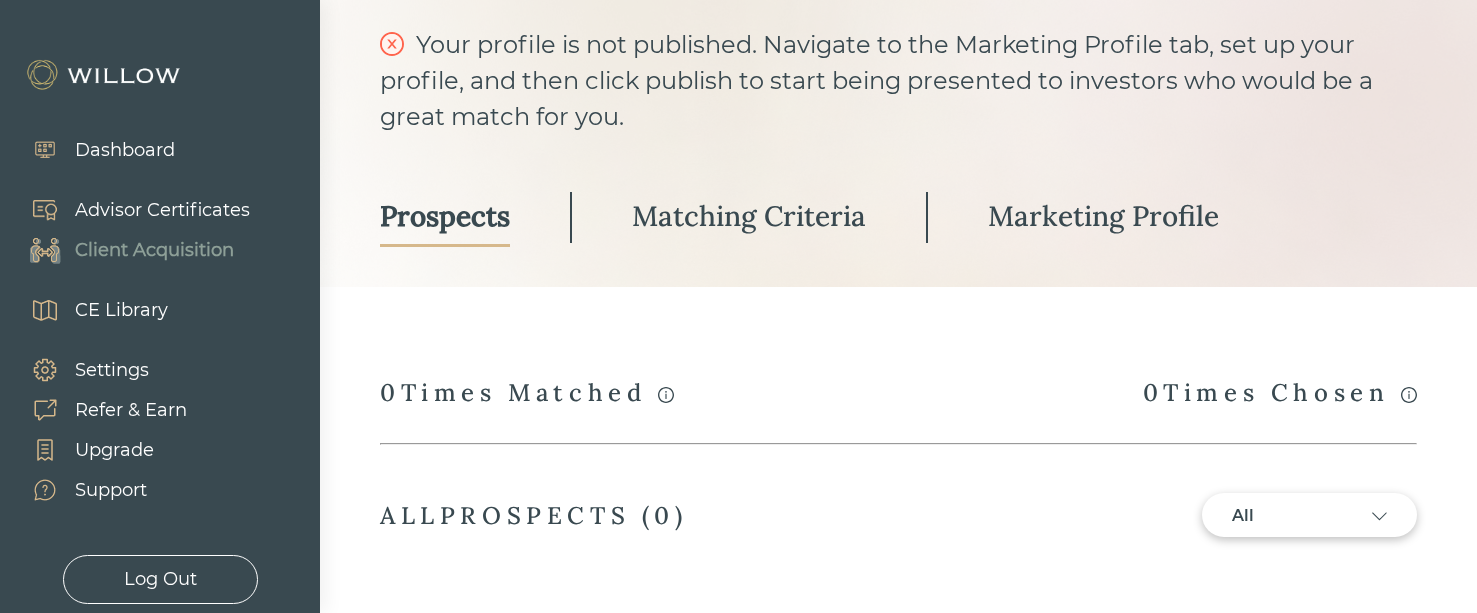 scroll, scrollTop: 119, scrollLeft: 0, axis: vertical 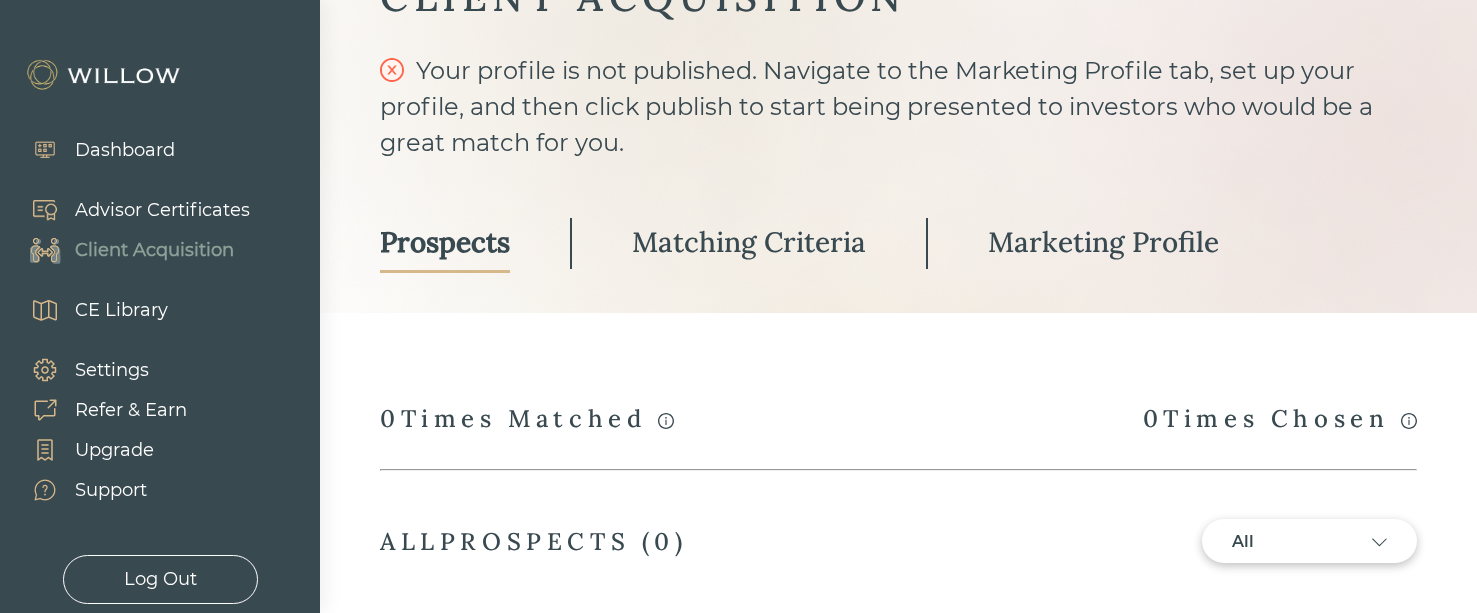 click on "Matching Criteria" at bounding box center (749, 242) 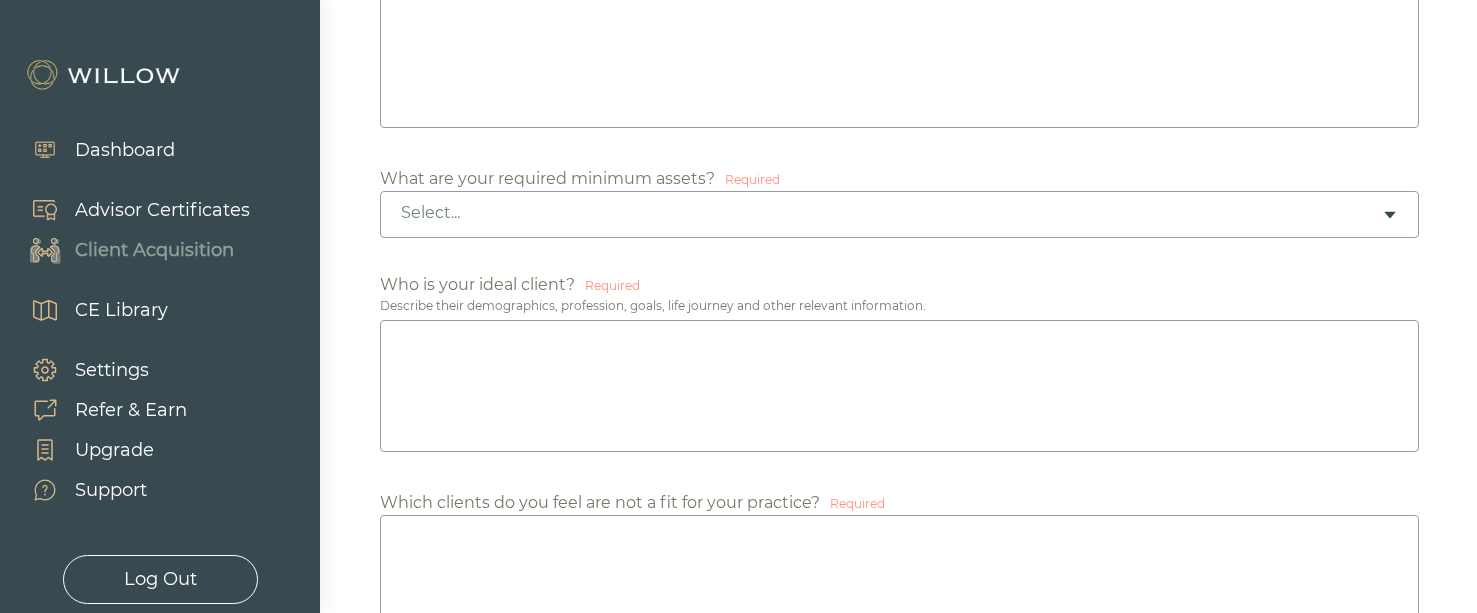 scroll, scrollTop: 1199, scrollLeft: 0, axis: vertical 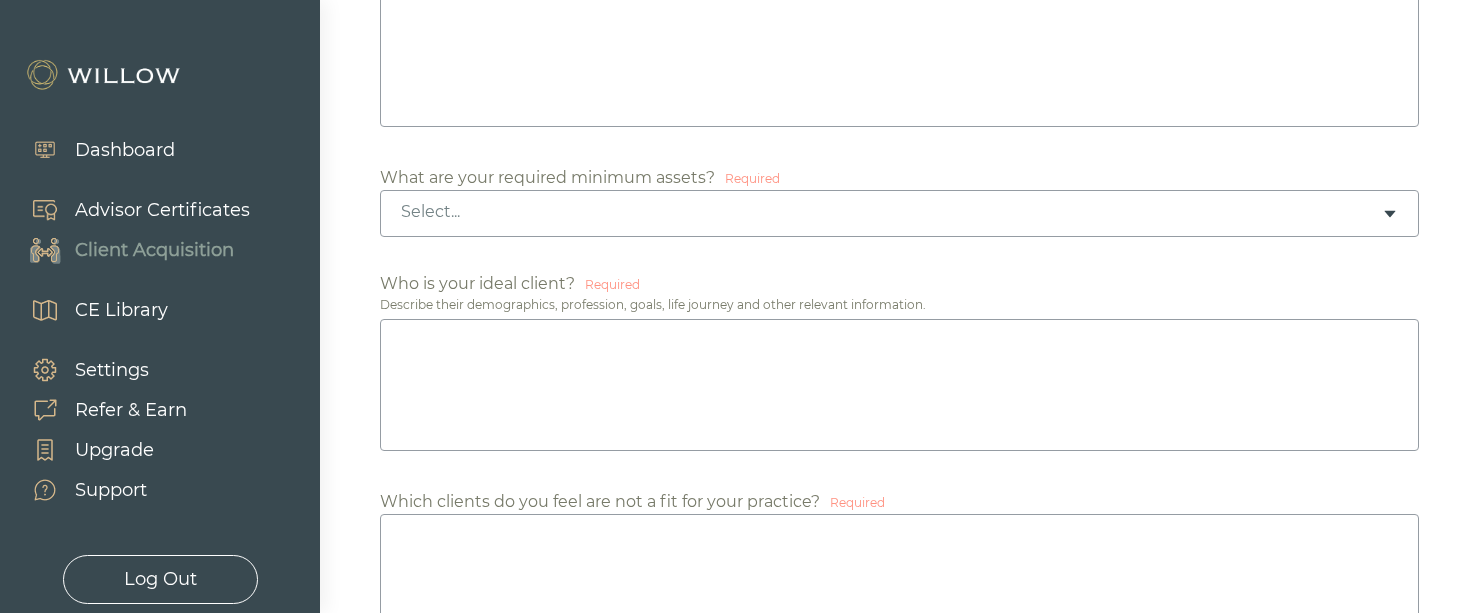 click on "Select..." at bounding box center (891, 212) 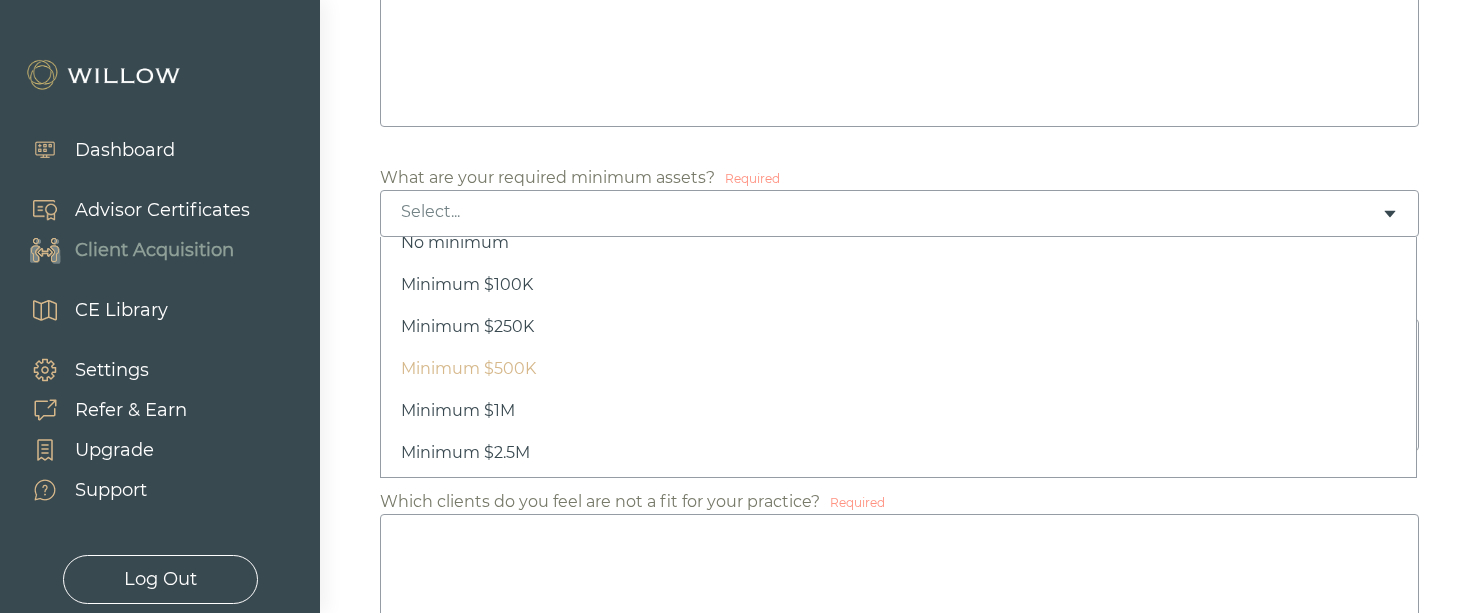 scroll, scrollTop: 94, scrollLeft: 0, axis: vertical 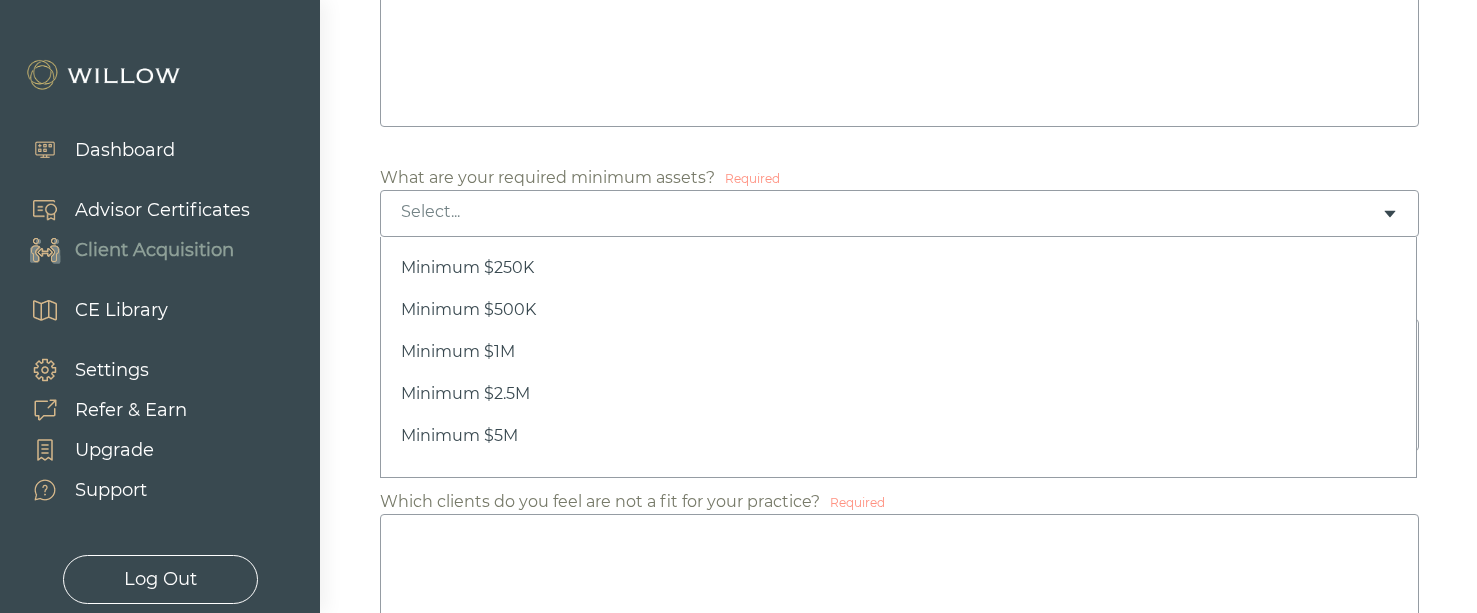 click on "Select..." at bounding box center [891, 212] 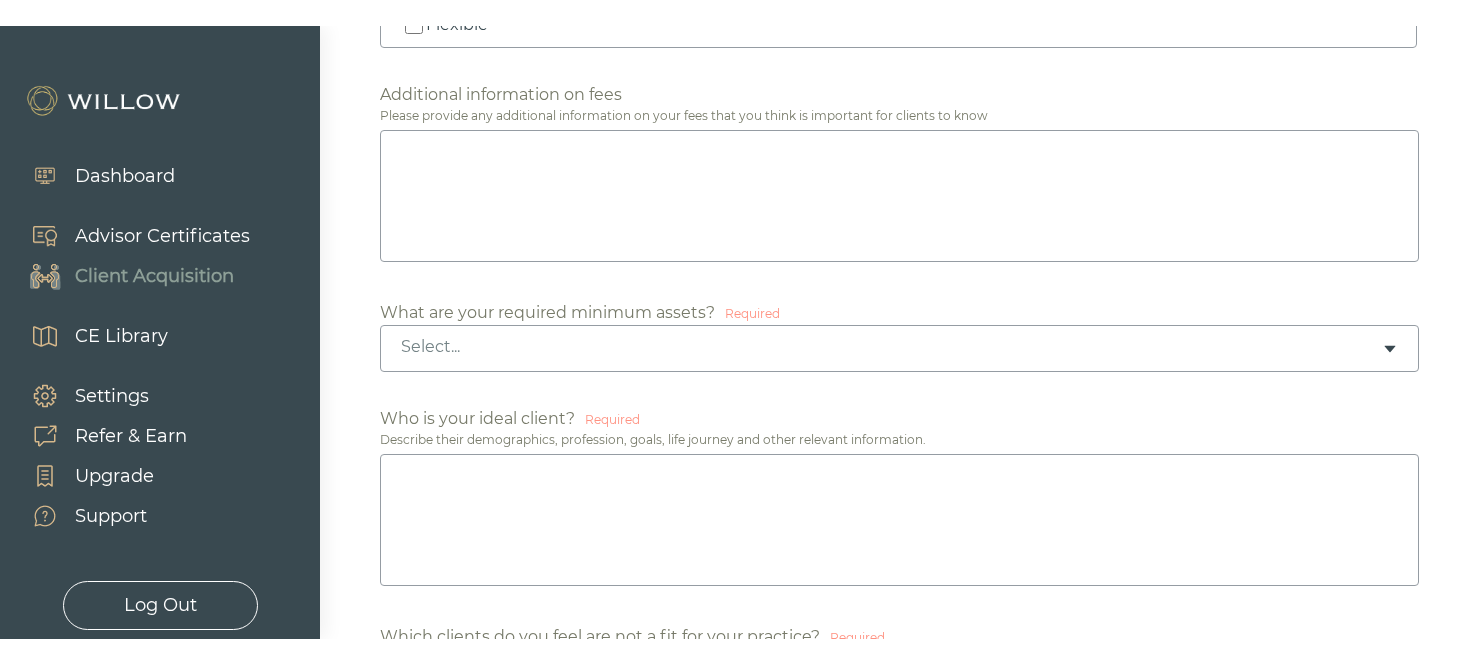 scroll, scrollTop: 1194, scrollLeft: 0, axis: vertical 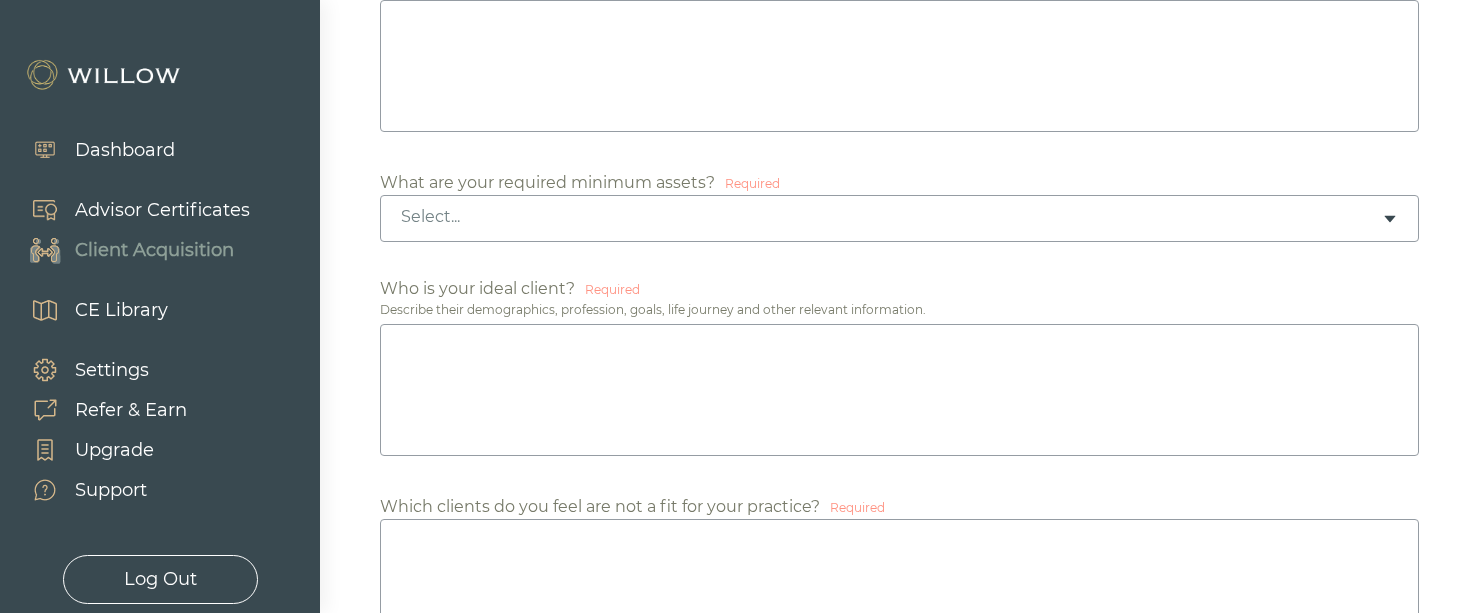 click at bounding box center [899, 390] 